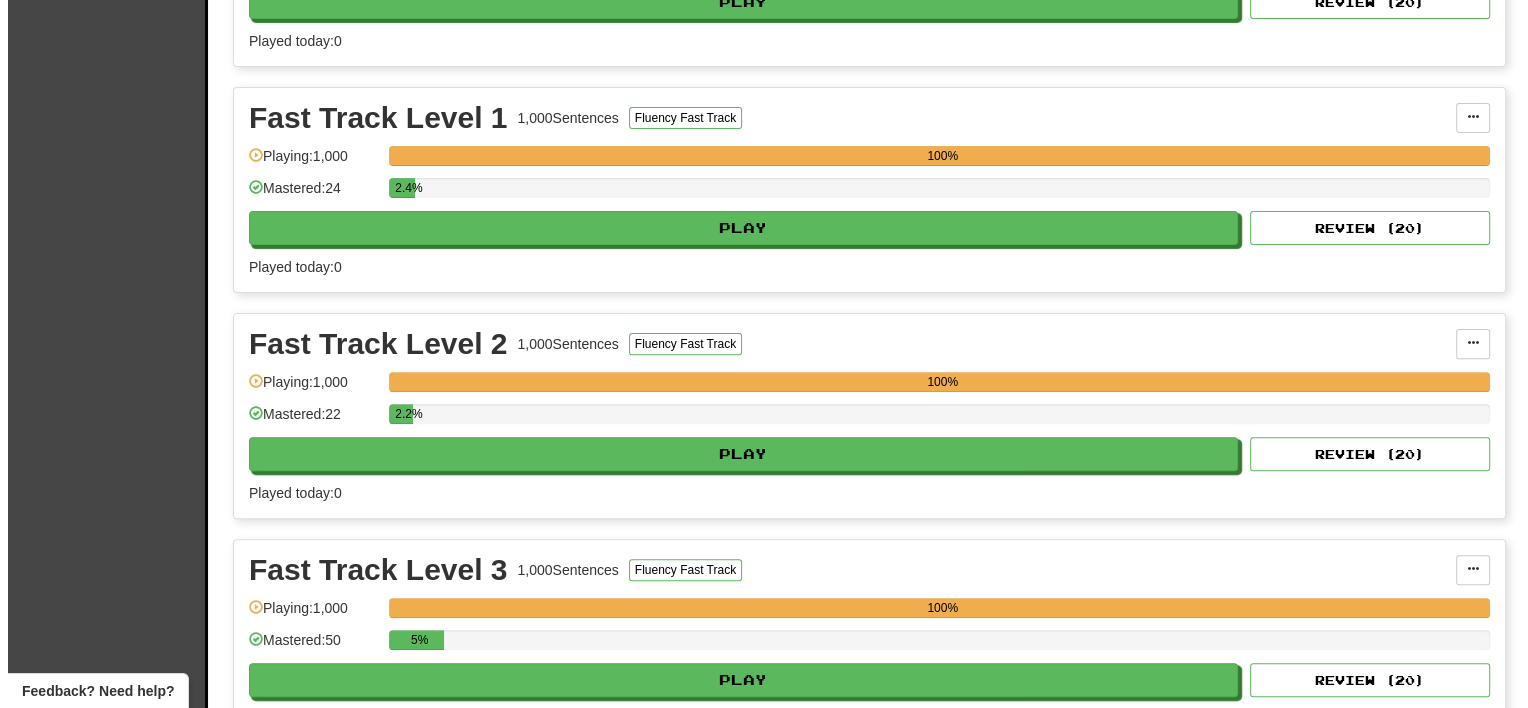scroll, scrollTop: 1200, scrollLeft: 0, axis: vertical 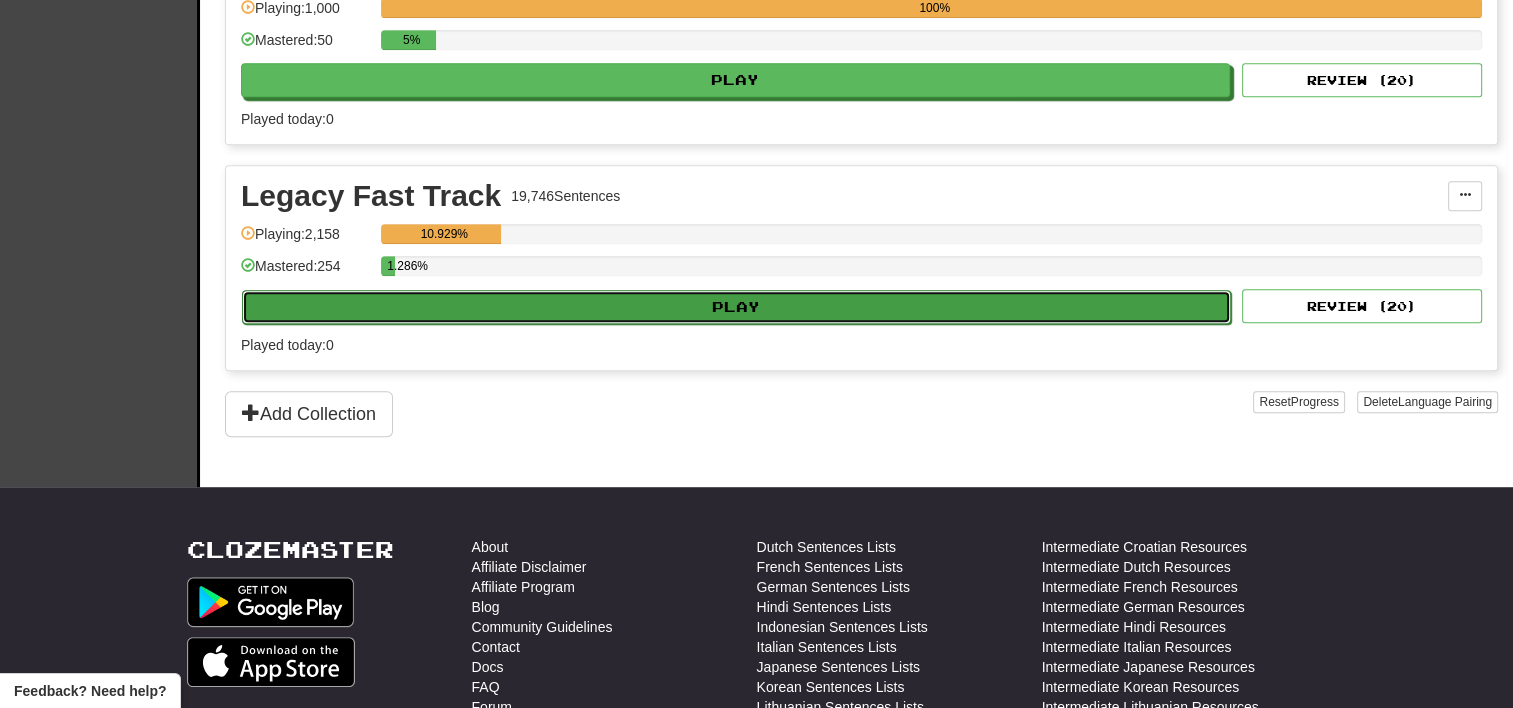 click on "Play" at bounding box center [736, 307] 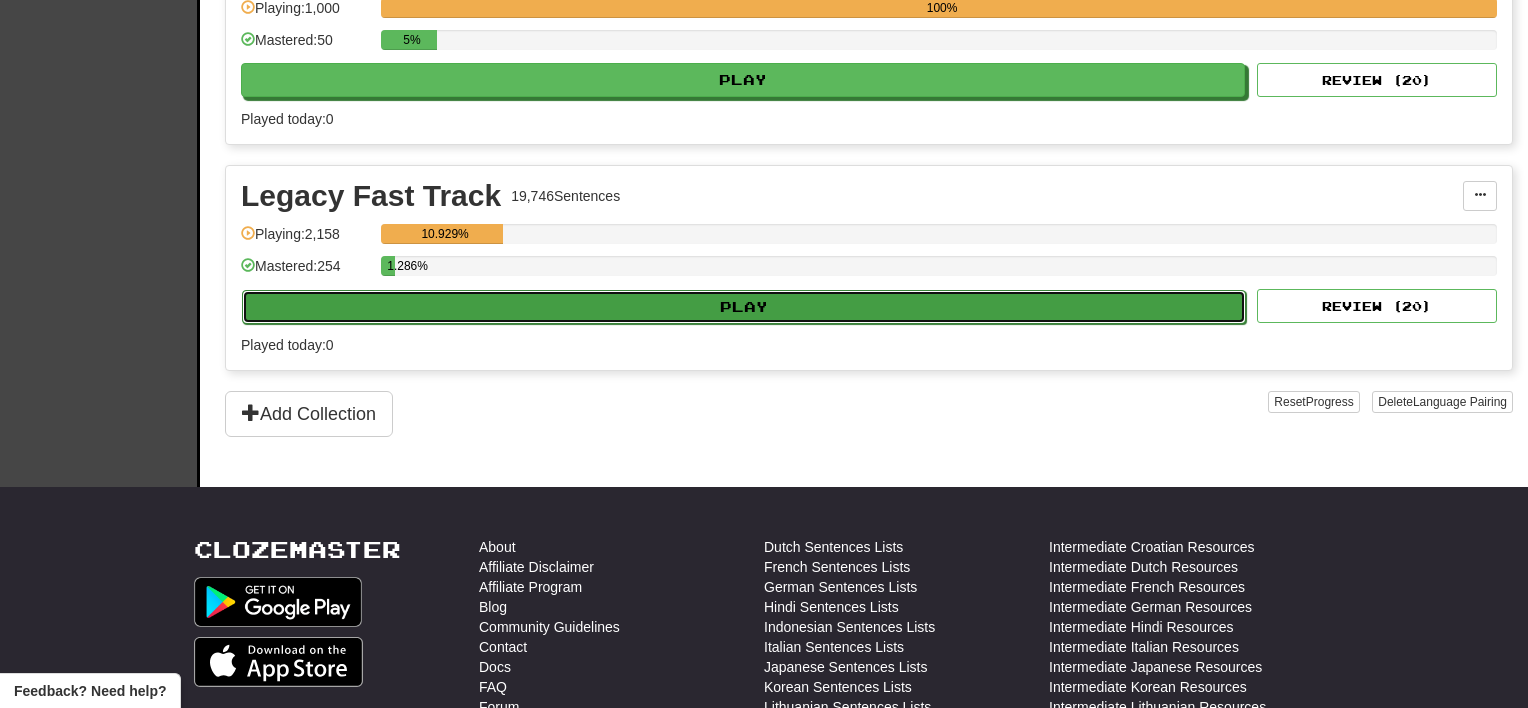 select on "**" 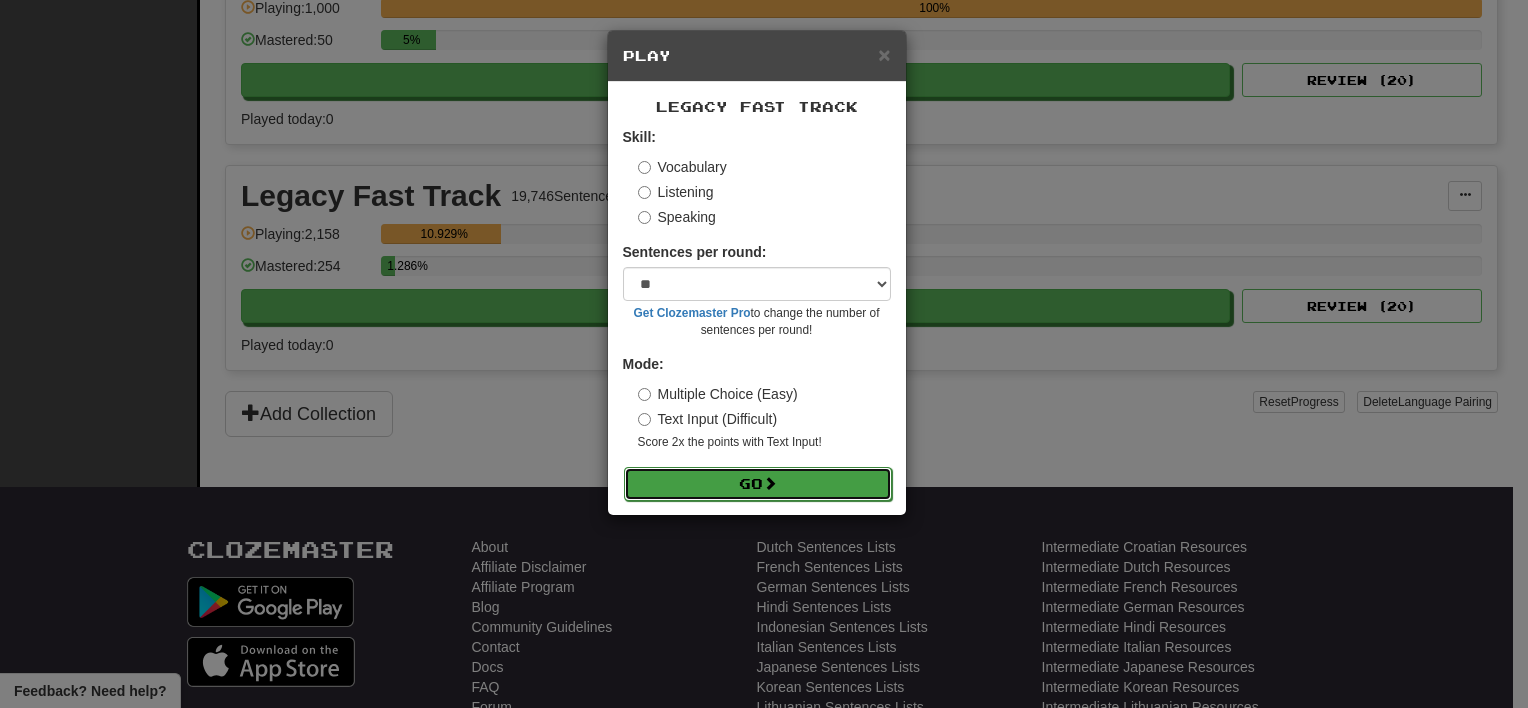click on "Go" at bounding box center (758, 484) 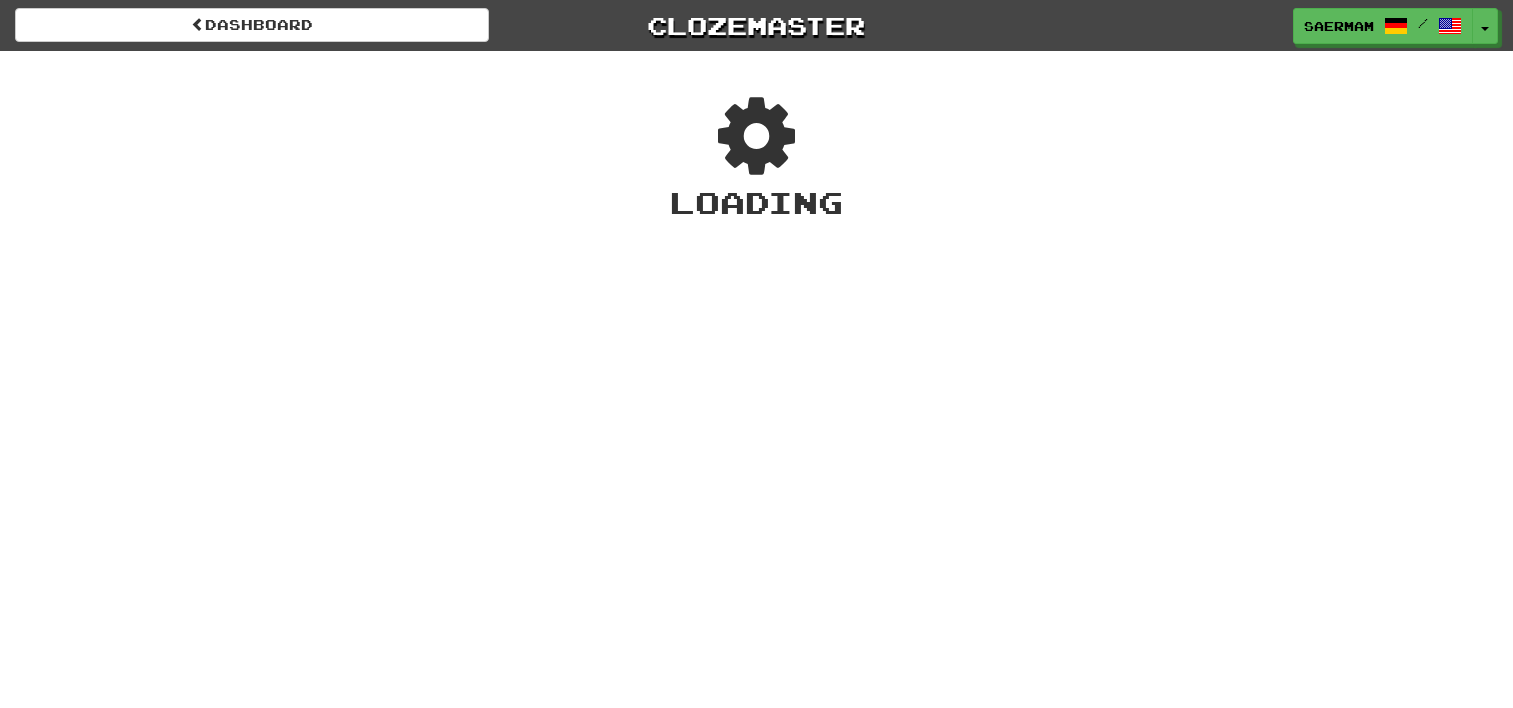 scroll, scrollTop: 0, scrollLeft: 0, axis: both 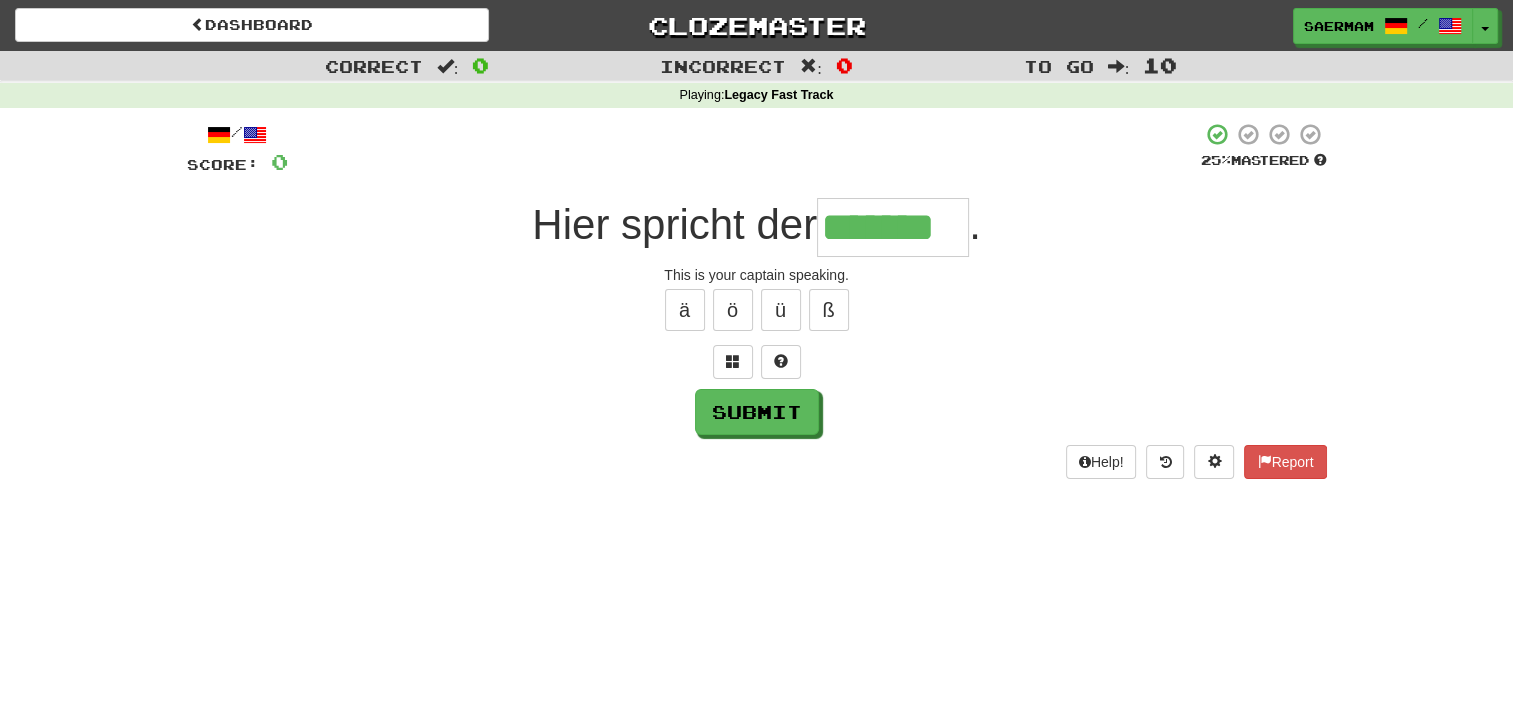 type on "*******" 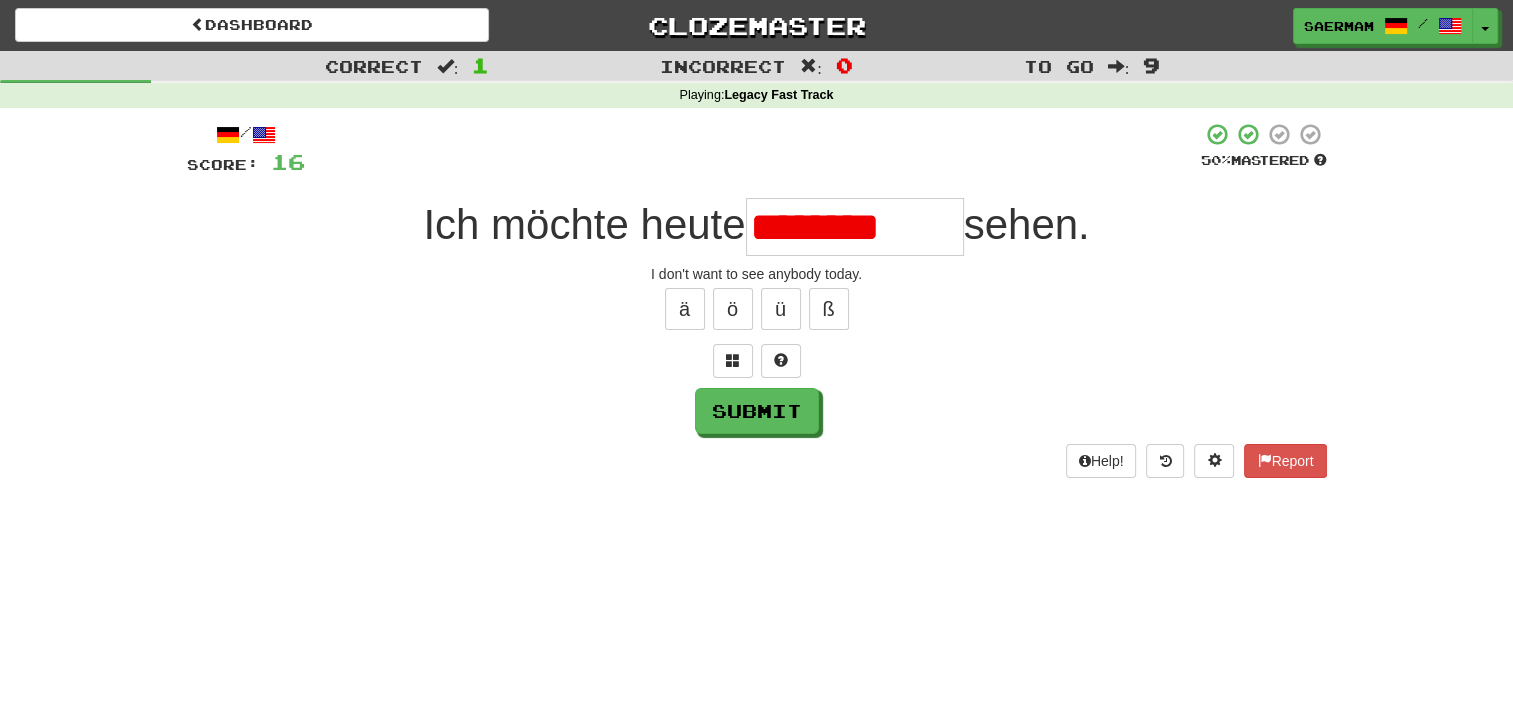 scroll, scrollTop: 0, scrollLeft: 0, axis: both 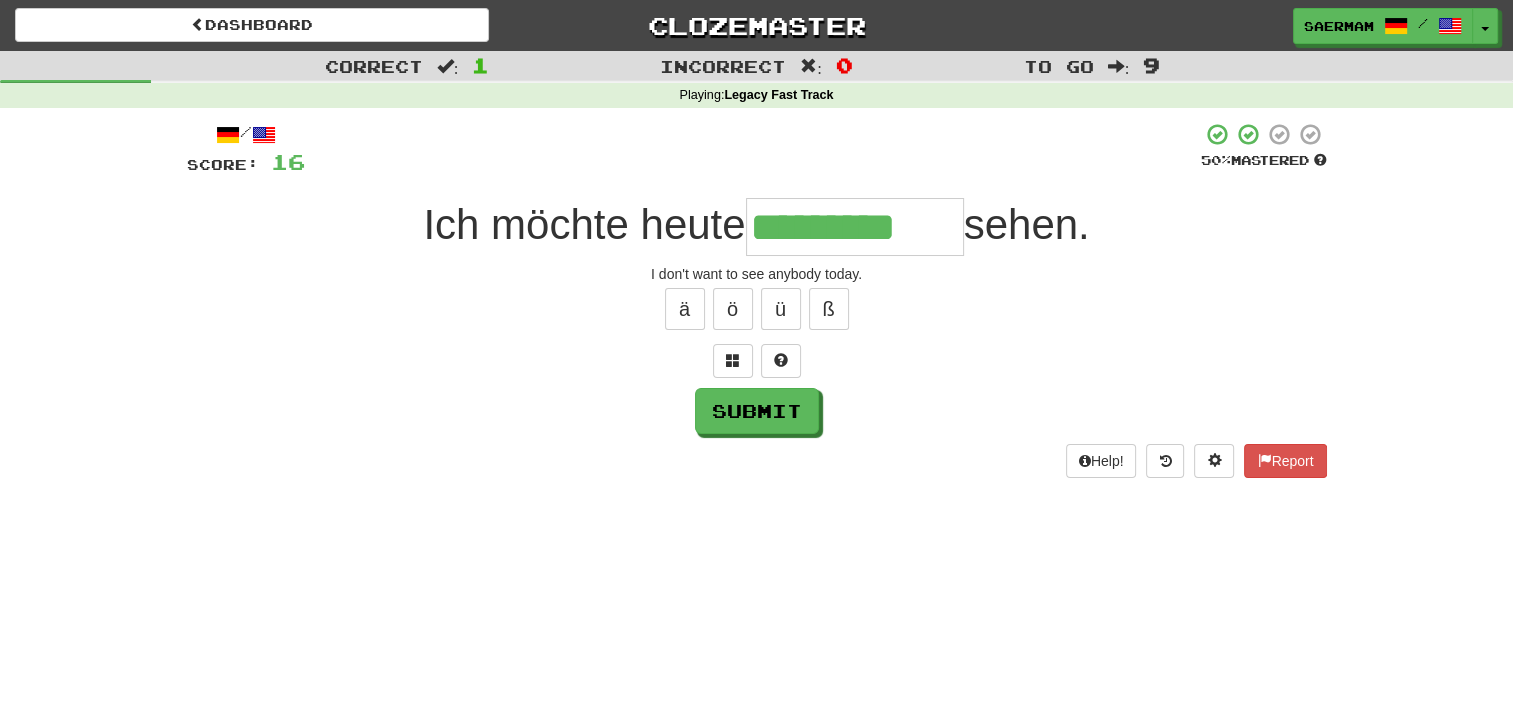 type on "*********" 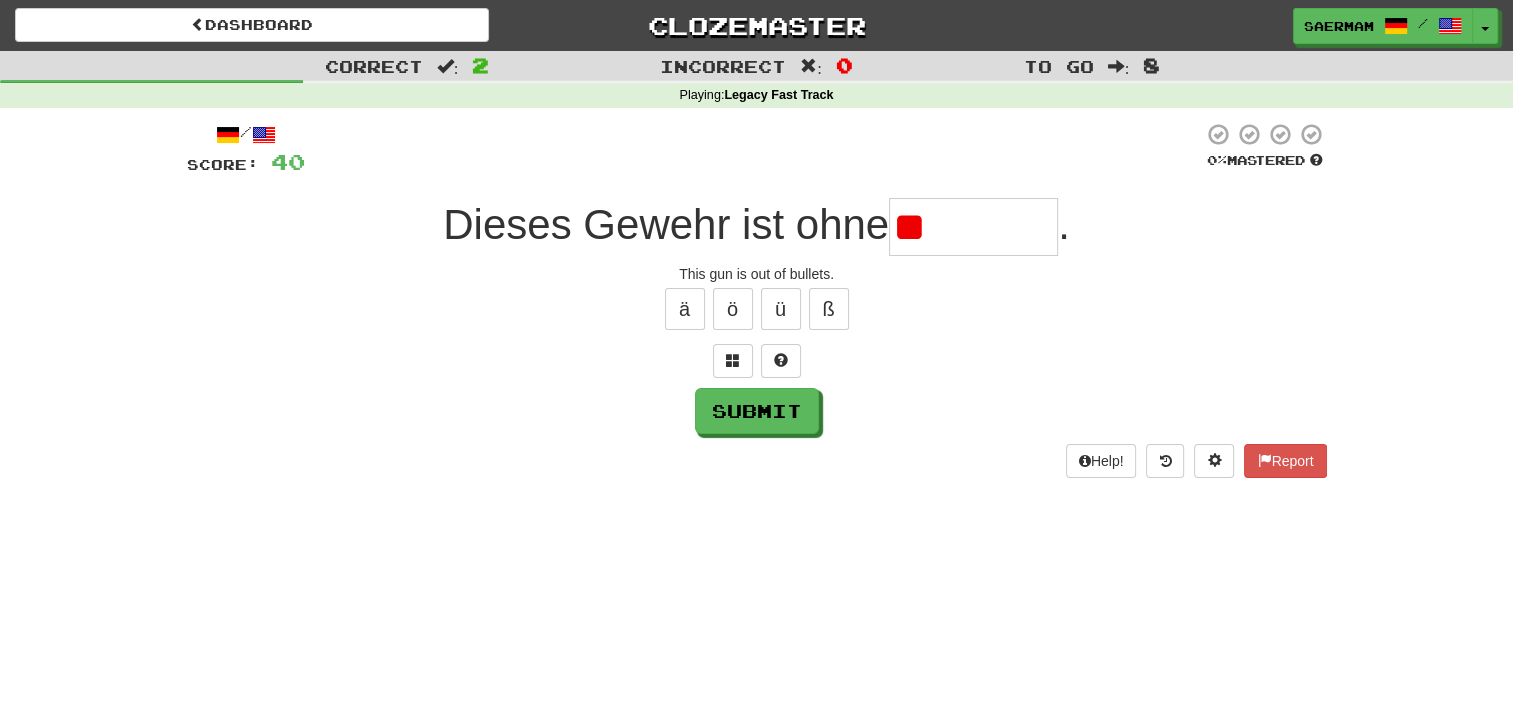 type on "*" 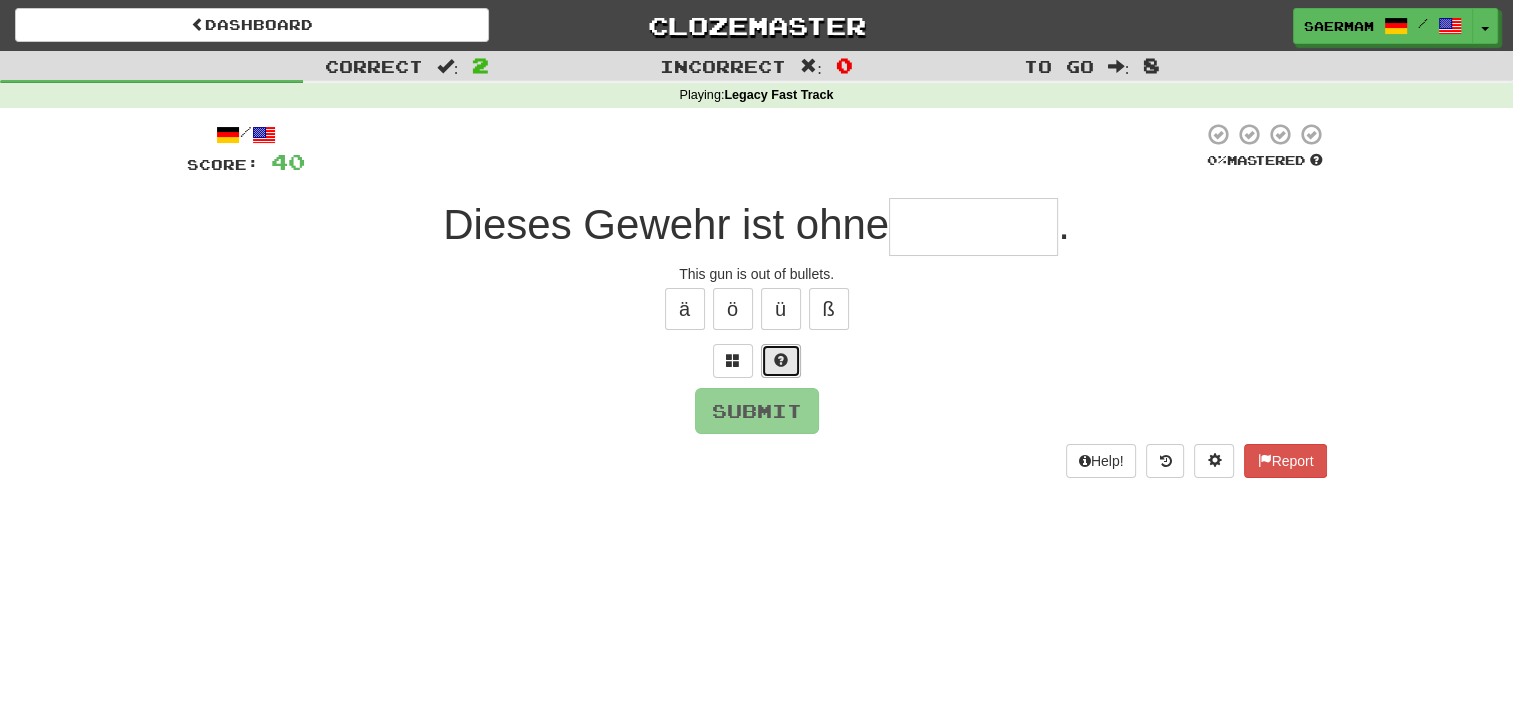 click at bounding box center [781, 360] 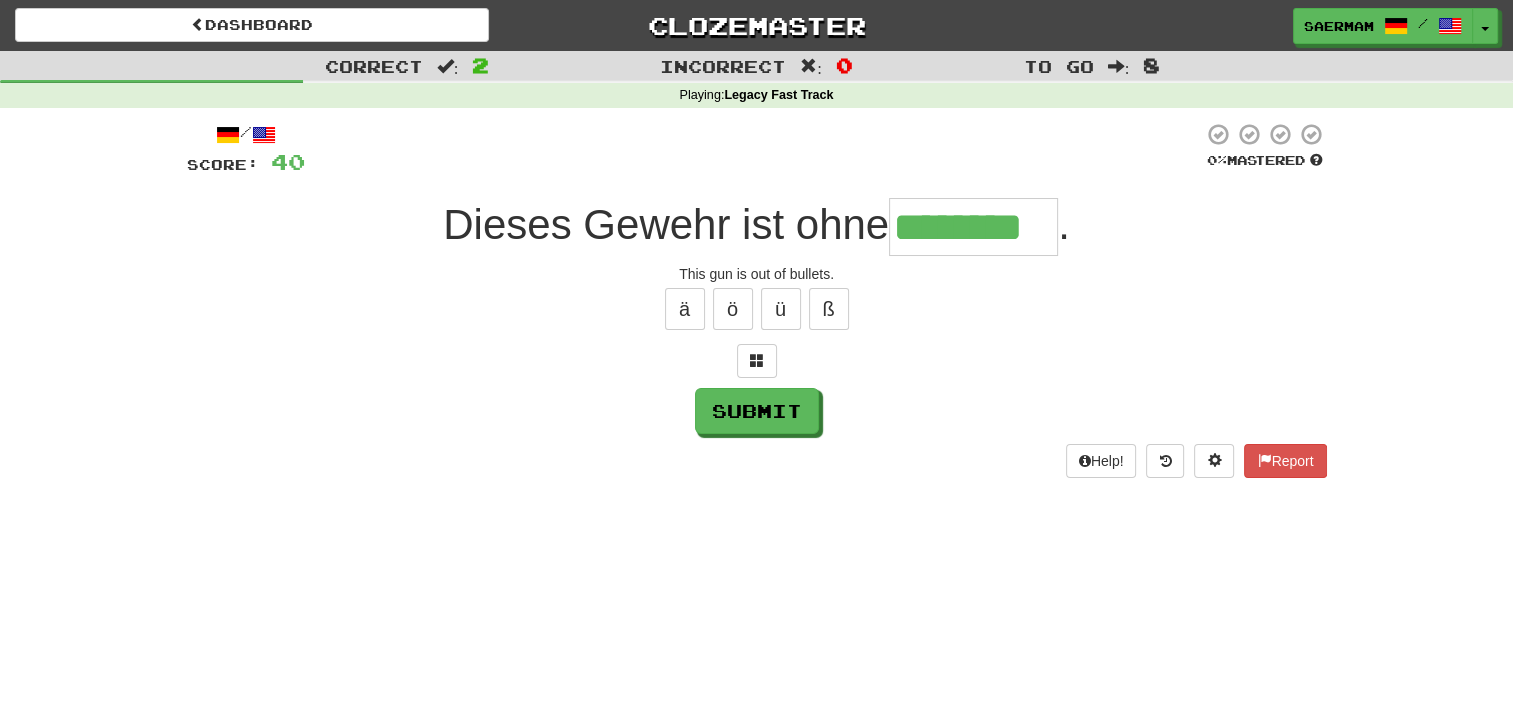 type on "********" 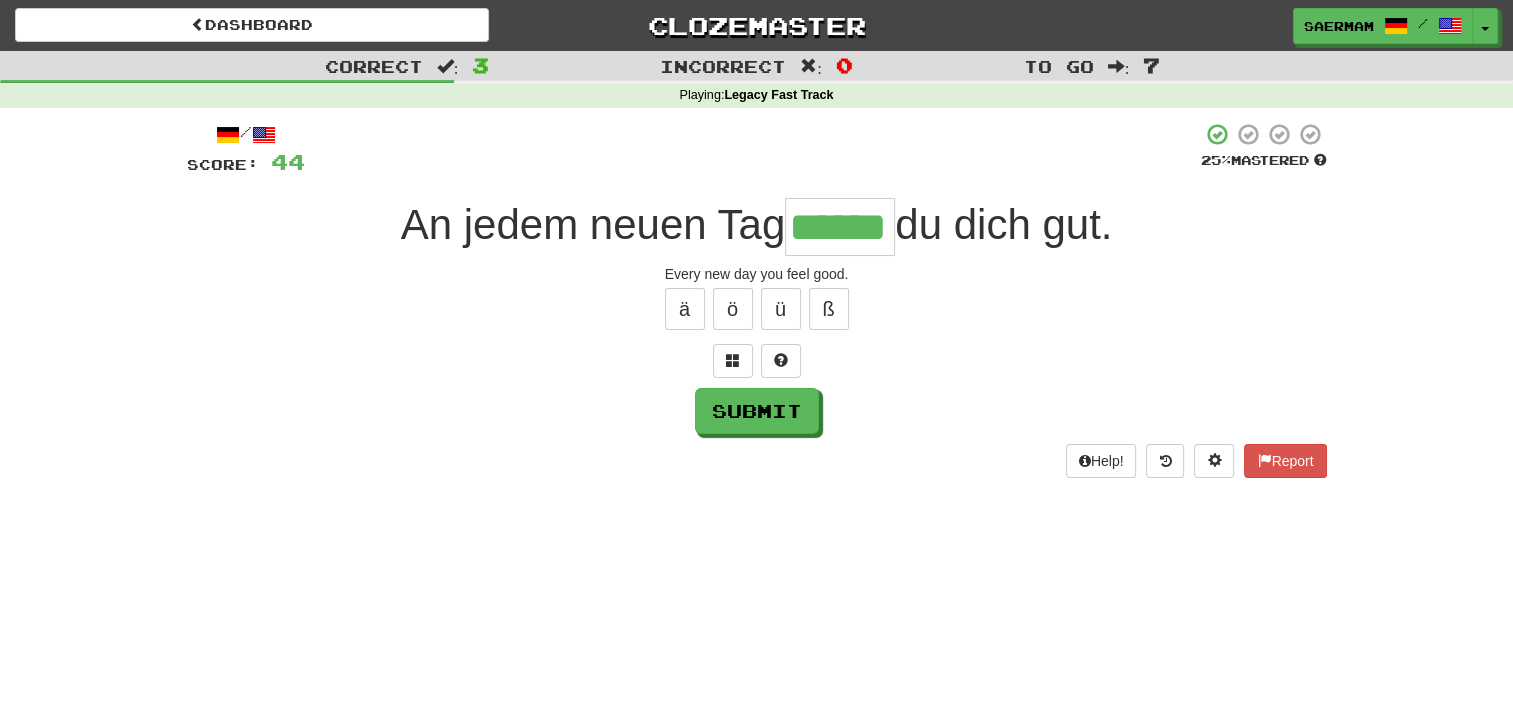 type on "******" 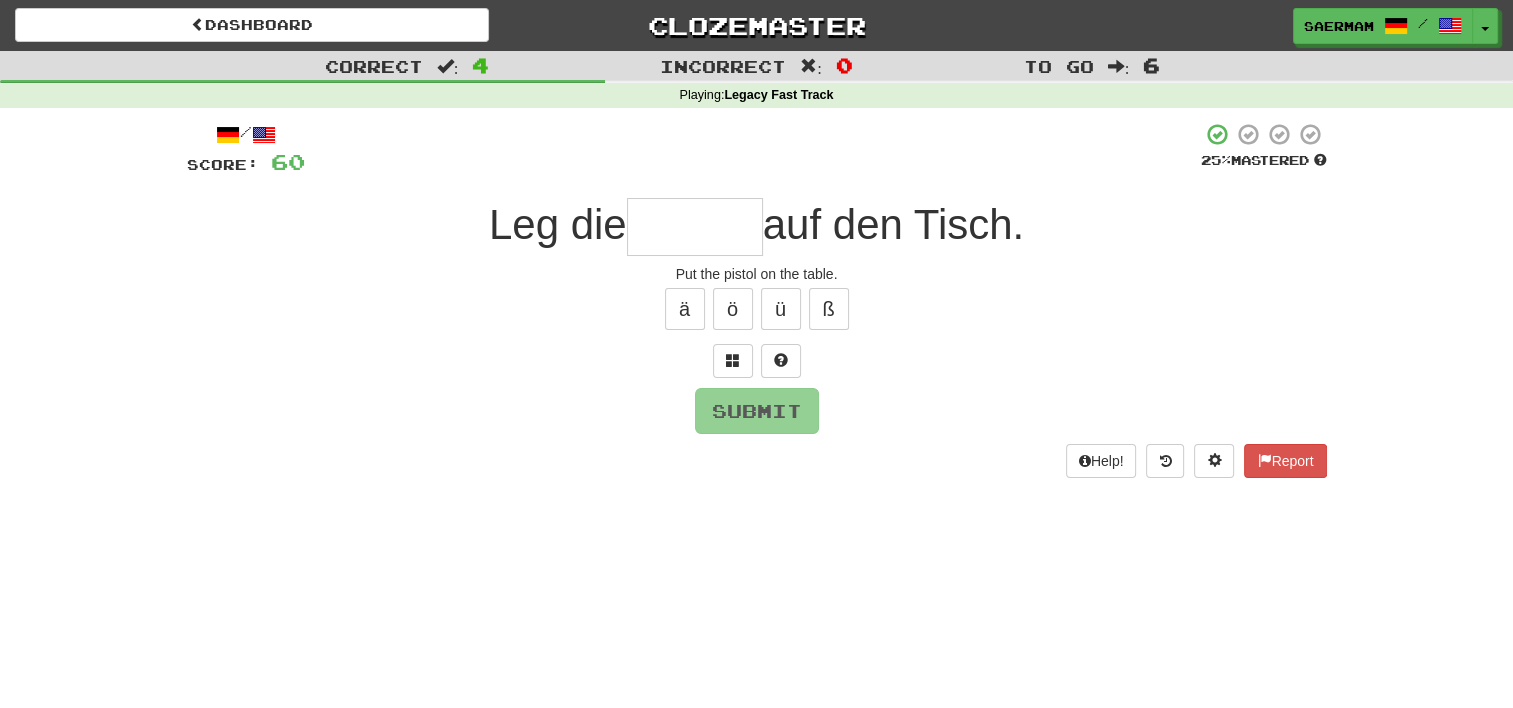 type on "*" 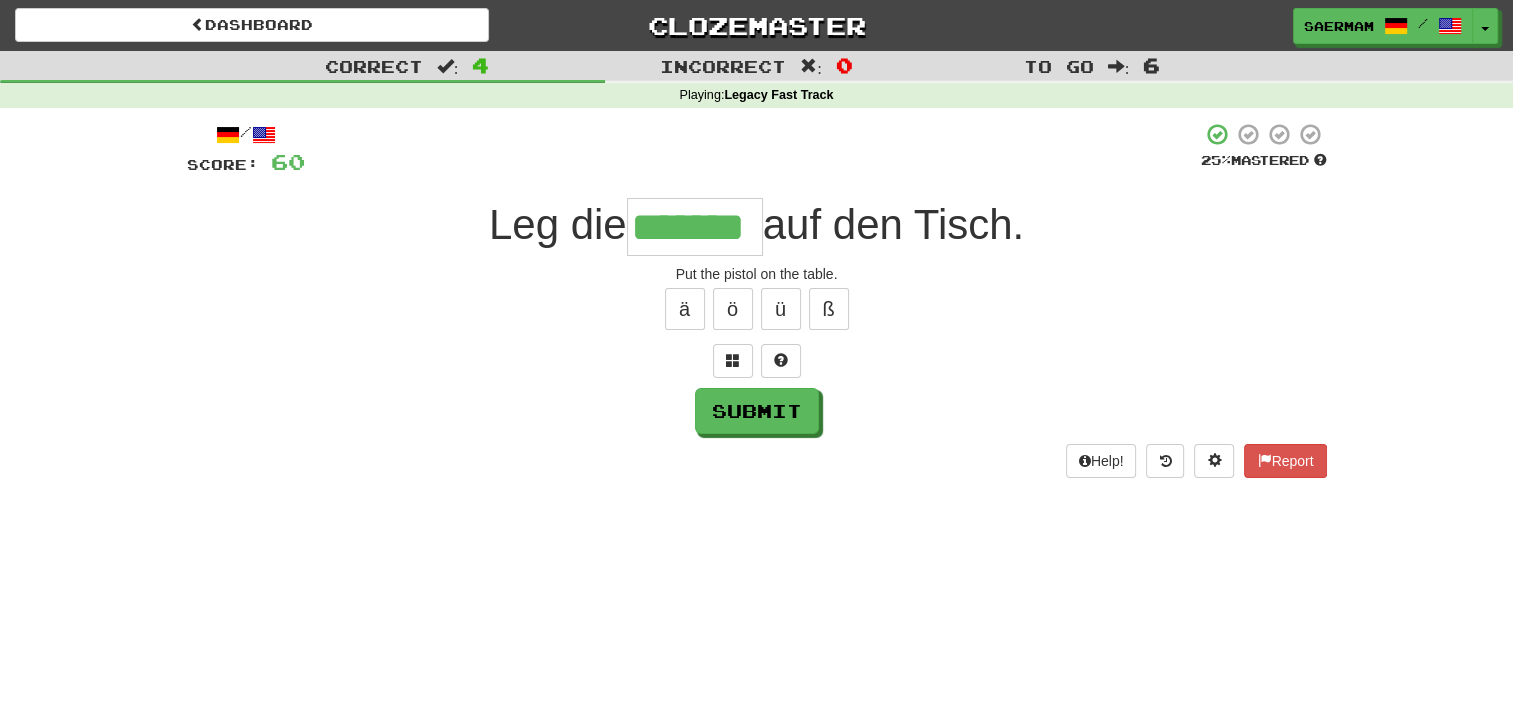 type on "*******" 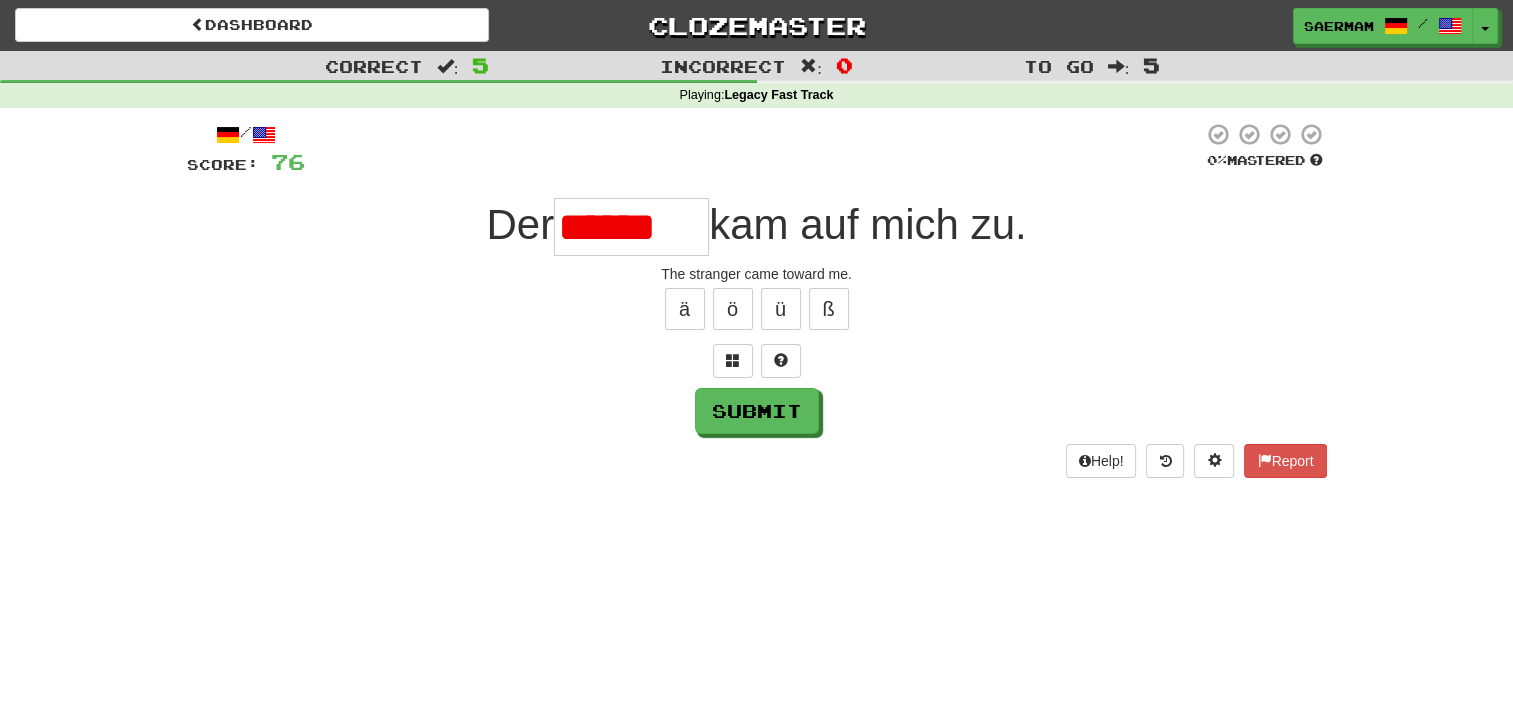 scroll, scrollTop: 0, scrollLeft: 0, axis: both 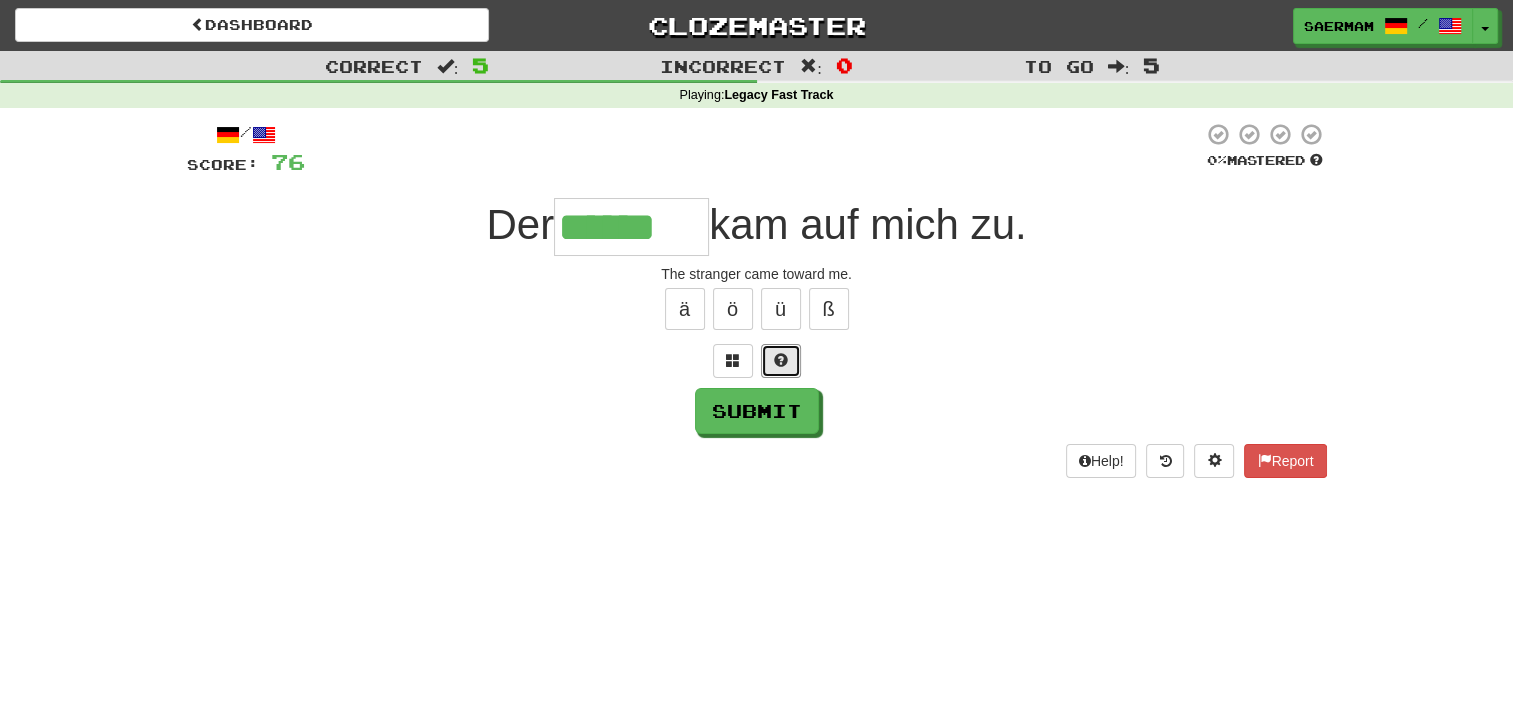 click at bounding box center [781, 360] 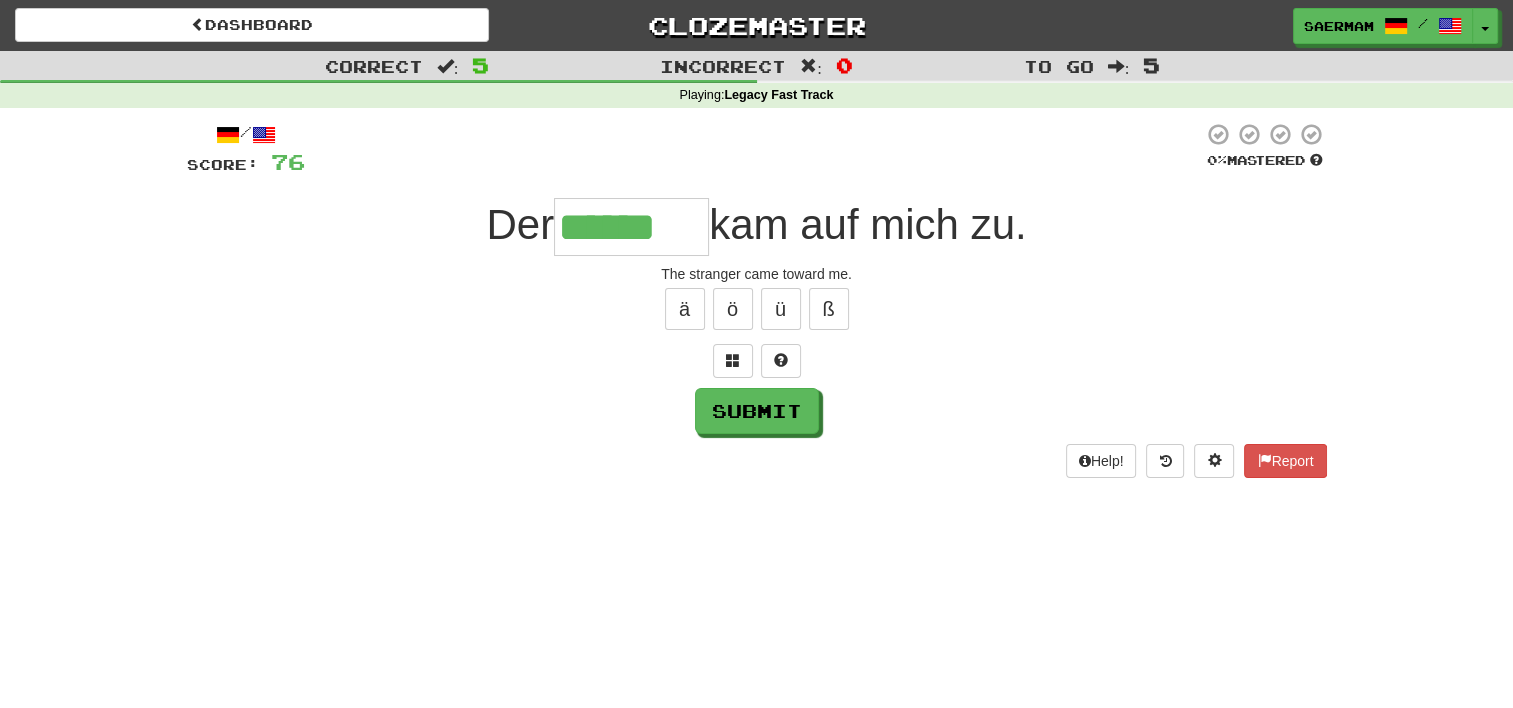 type on "******" 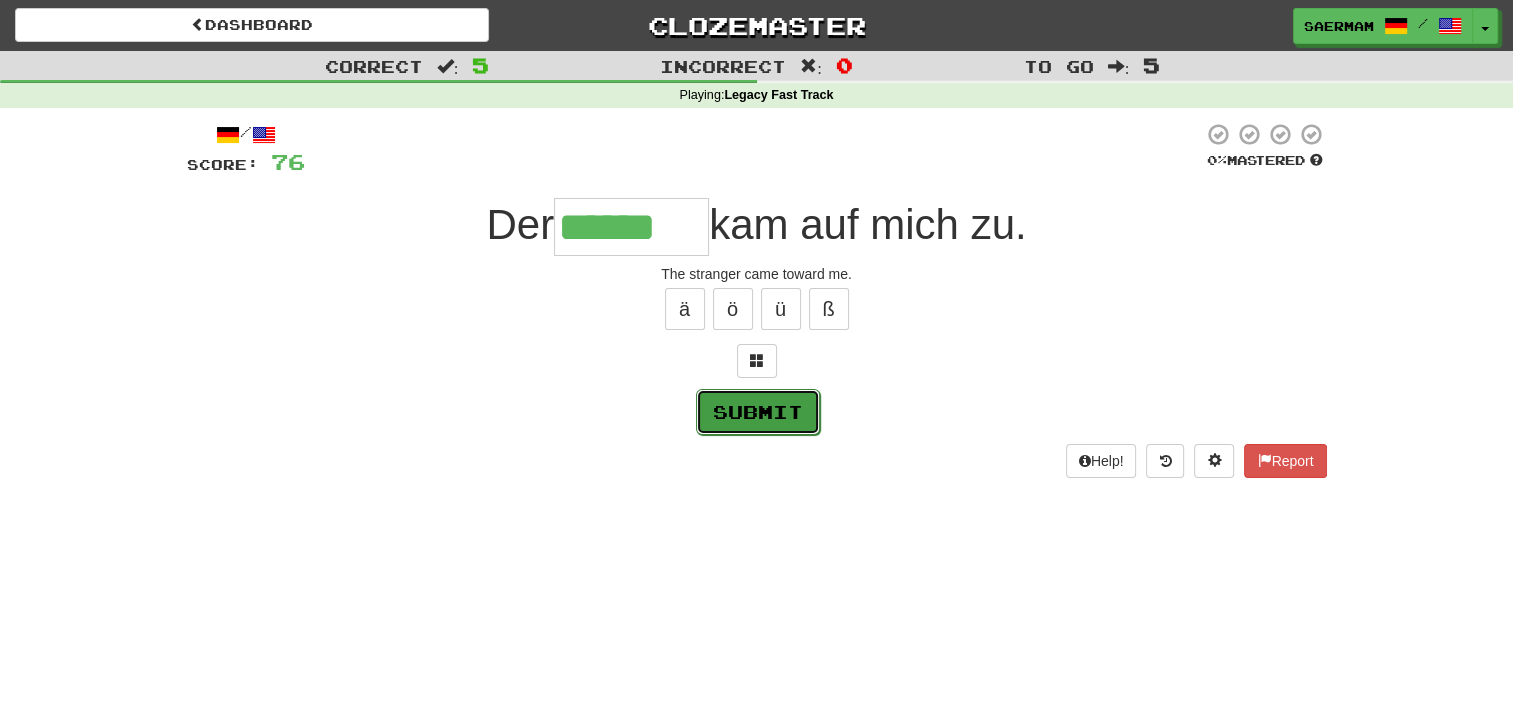 click on "Submit" at bounding box center [758, 412] 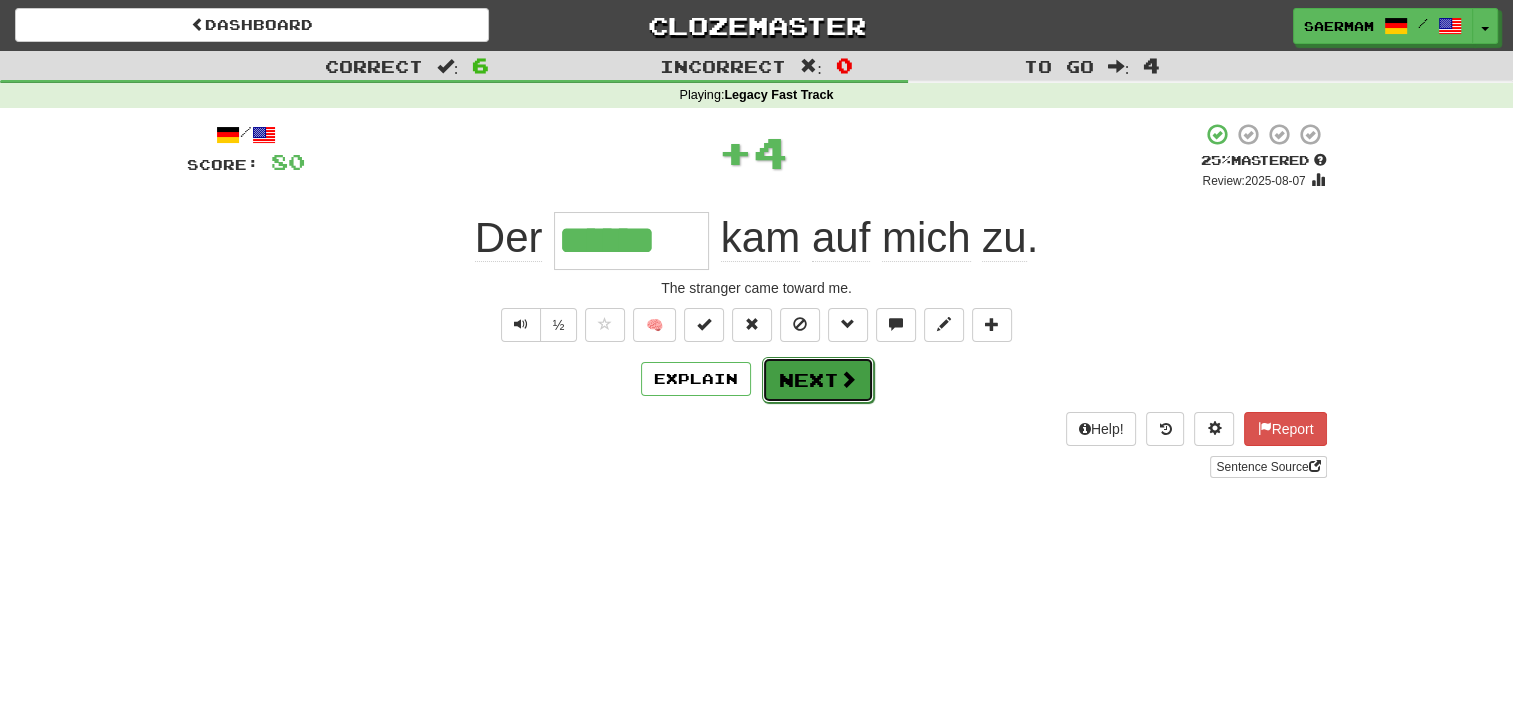 click at bounding box center (848, 379) 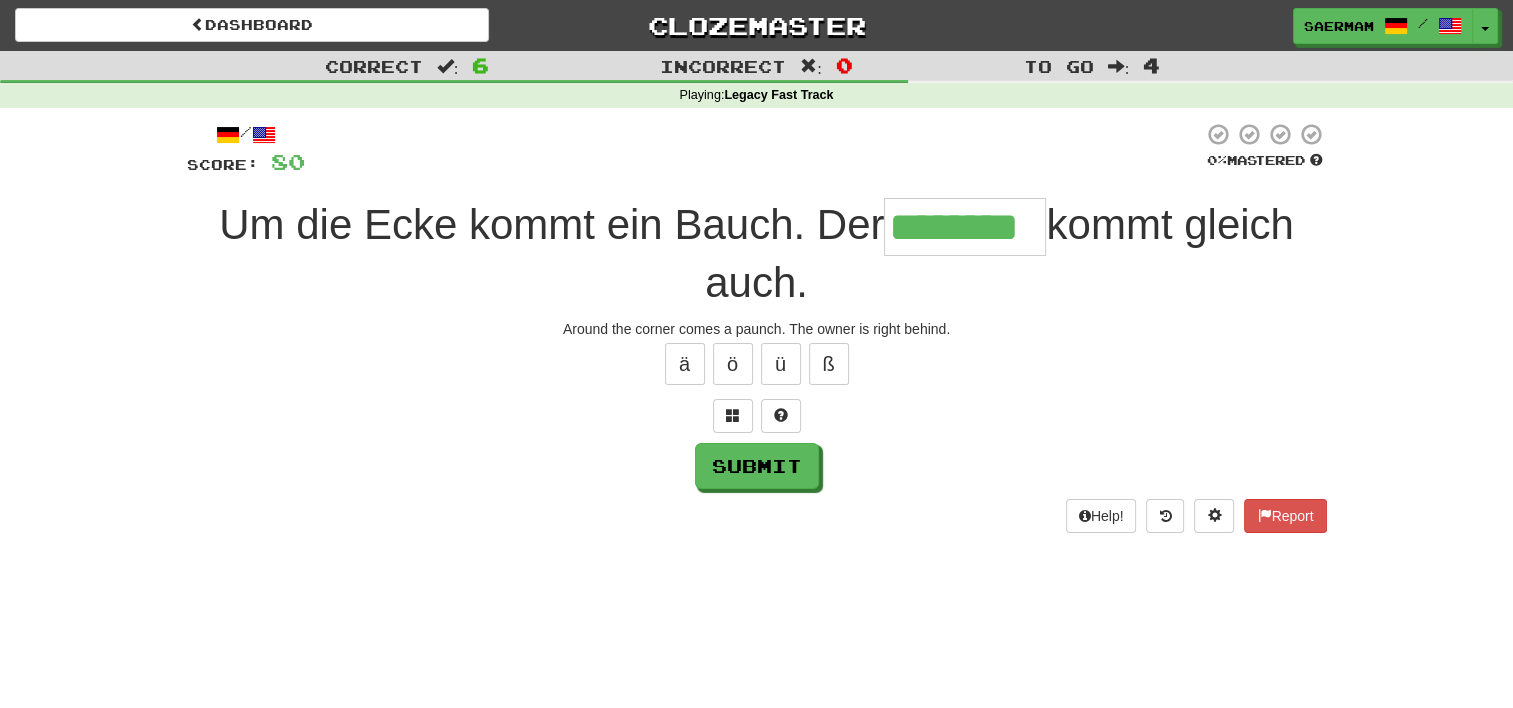type on "********" 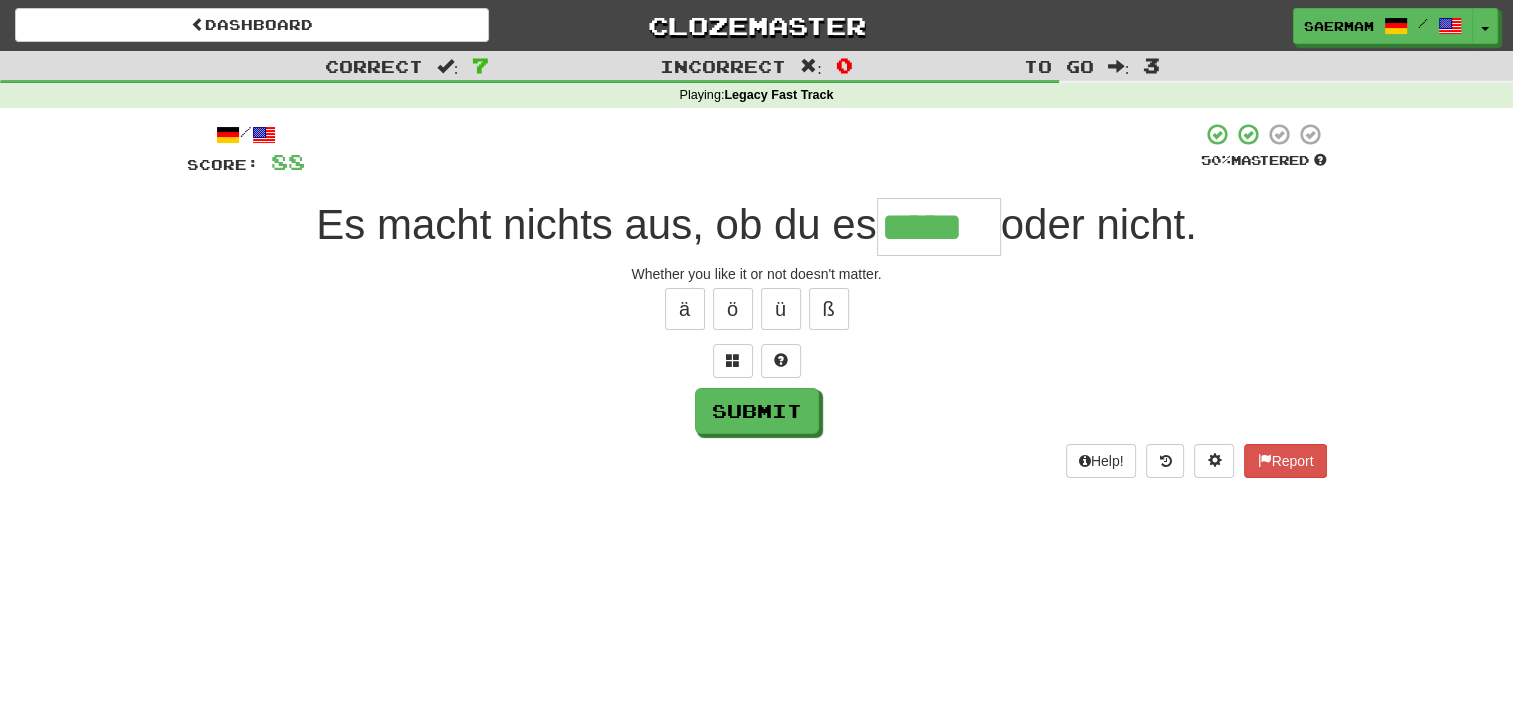 type on "*****" 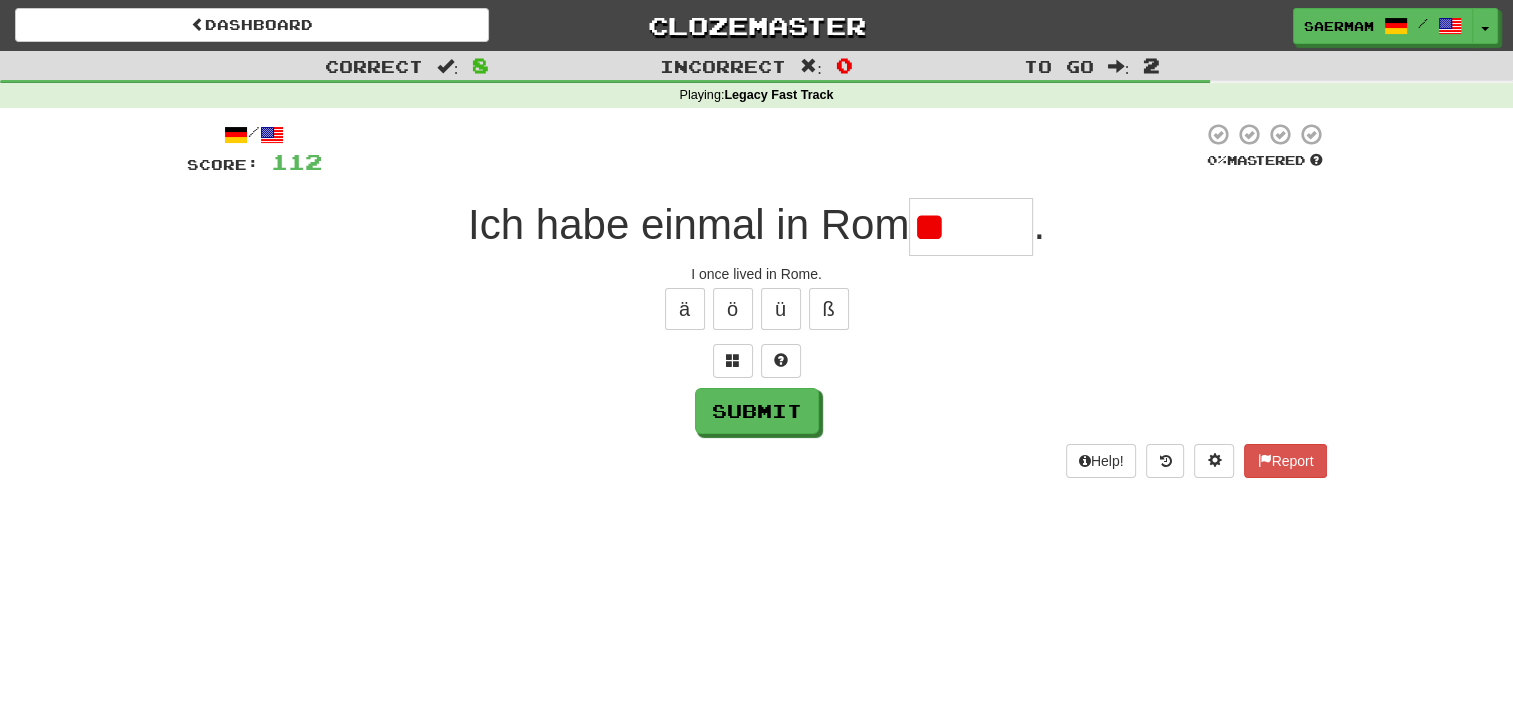 type on "*" 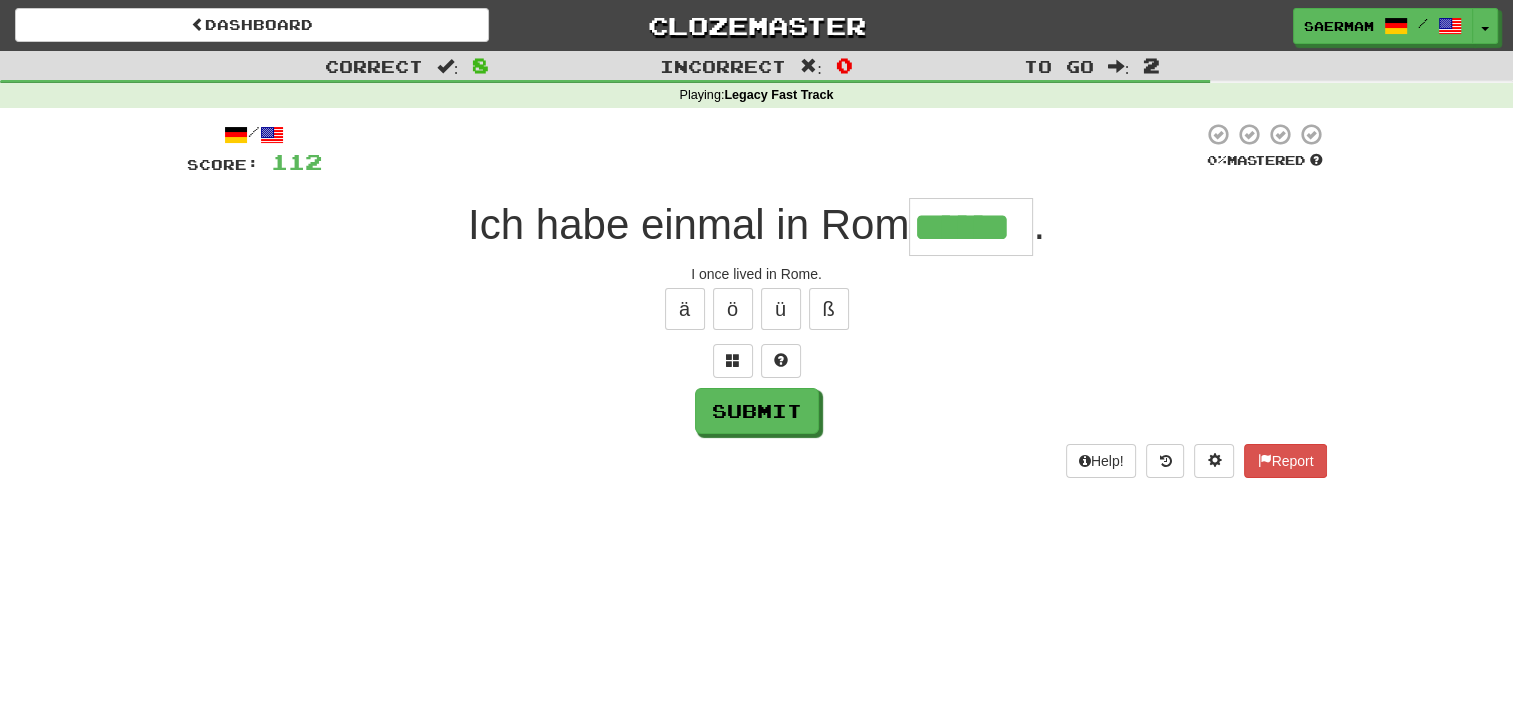 type on "******" 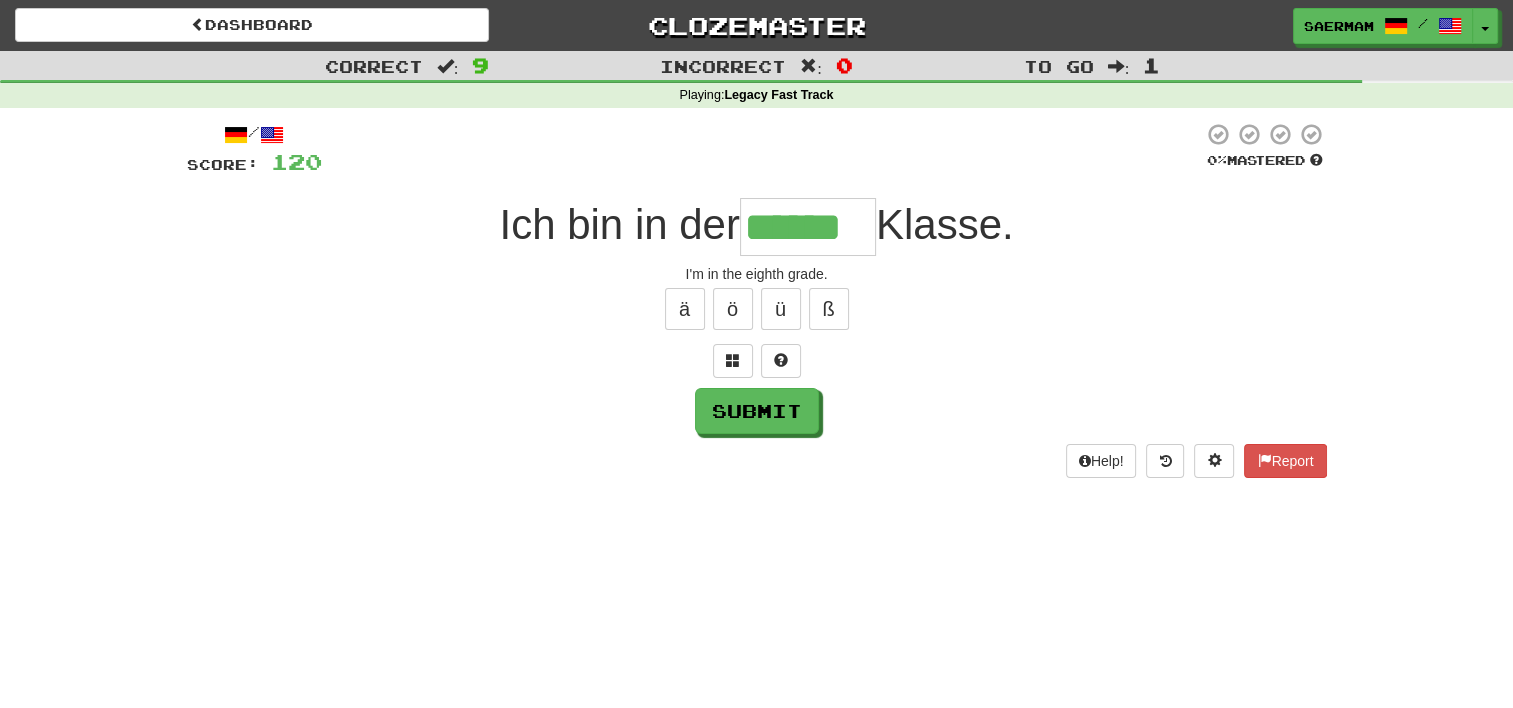 type on "******" 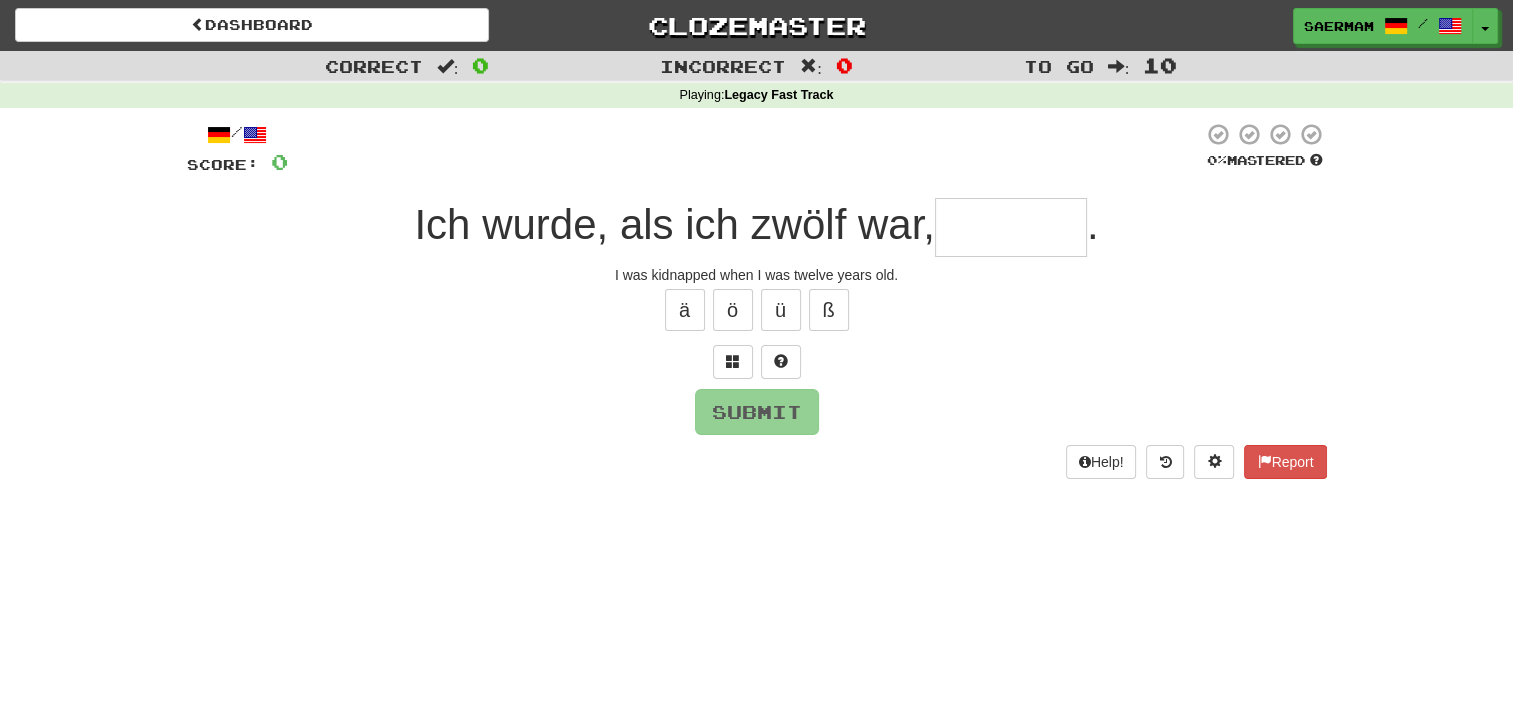 type on "*" 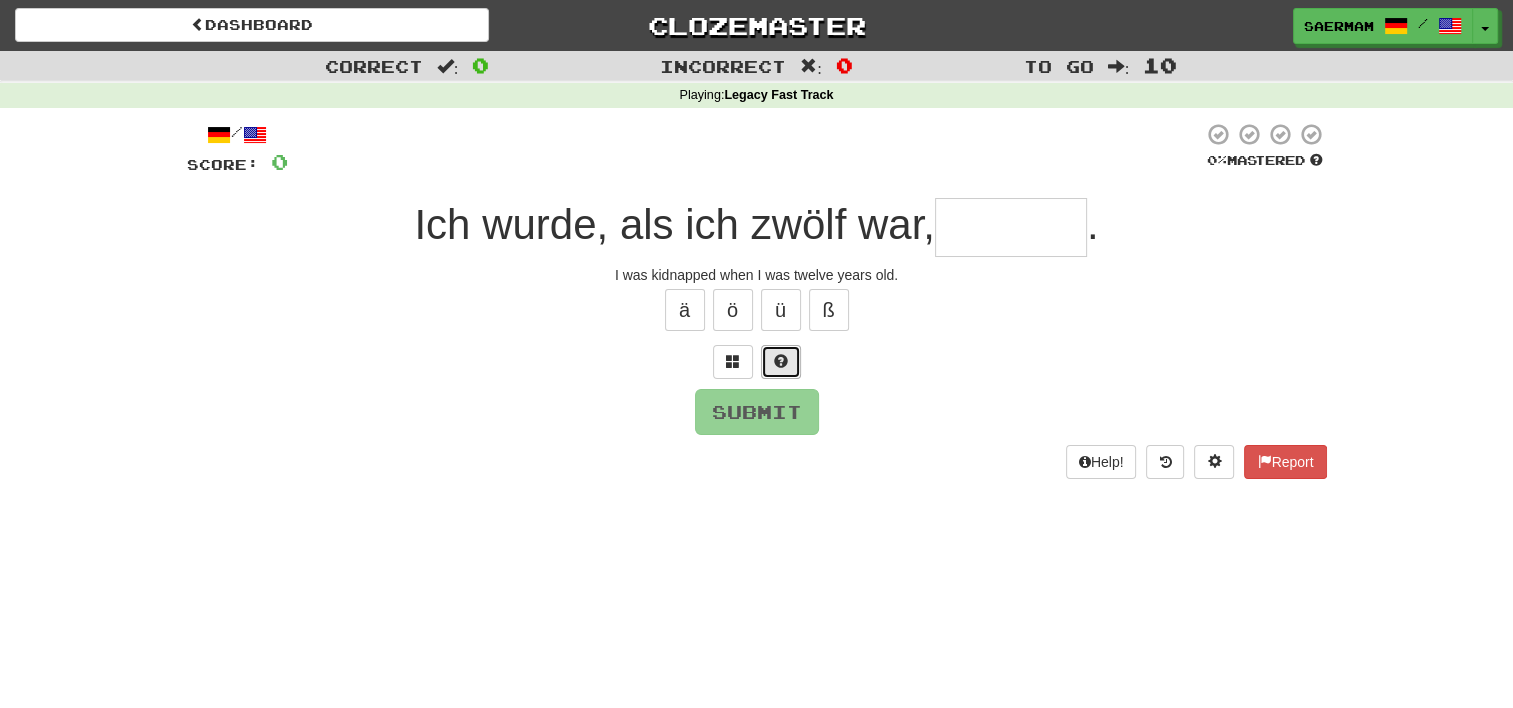 click at bounding box center [781, 361] 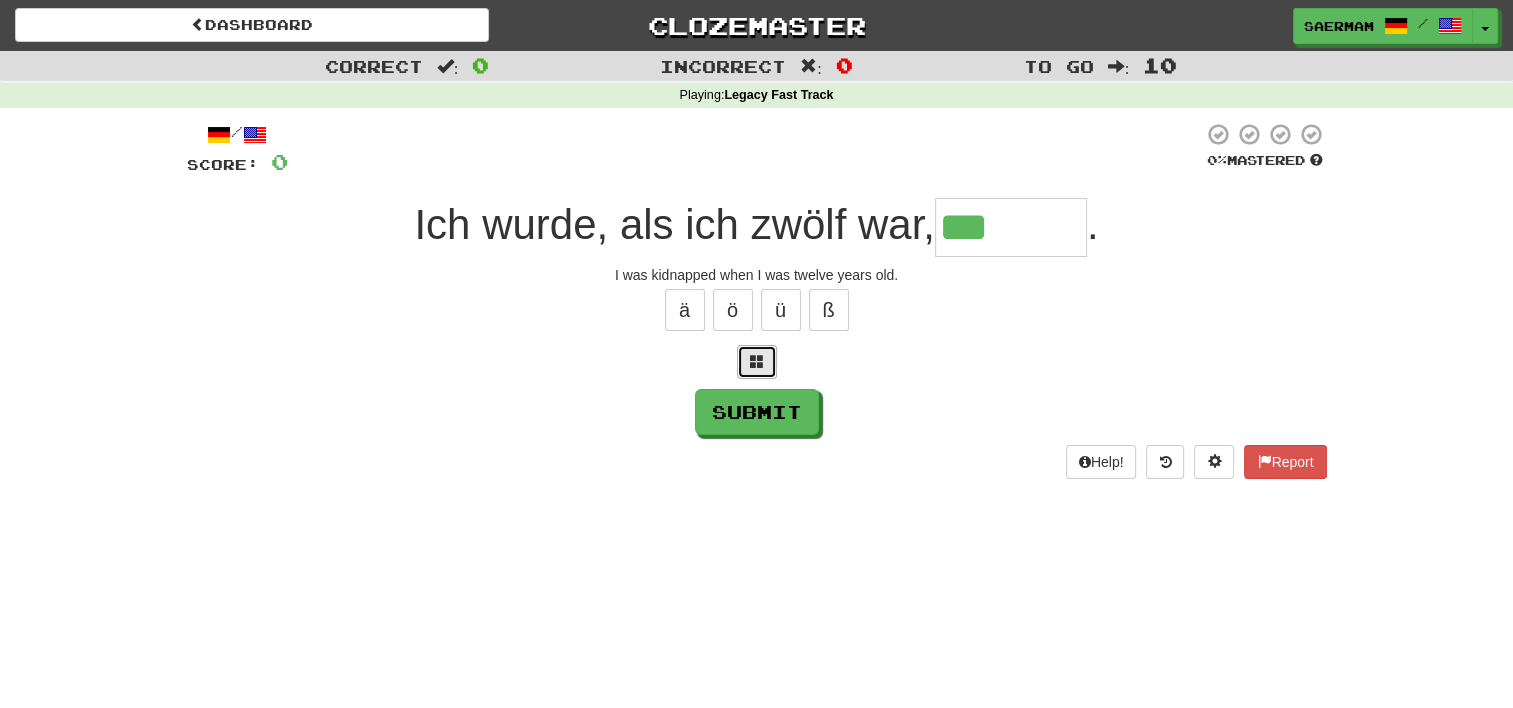 click at bounding box center (757, 361) 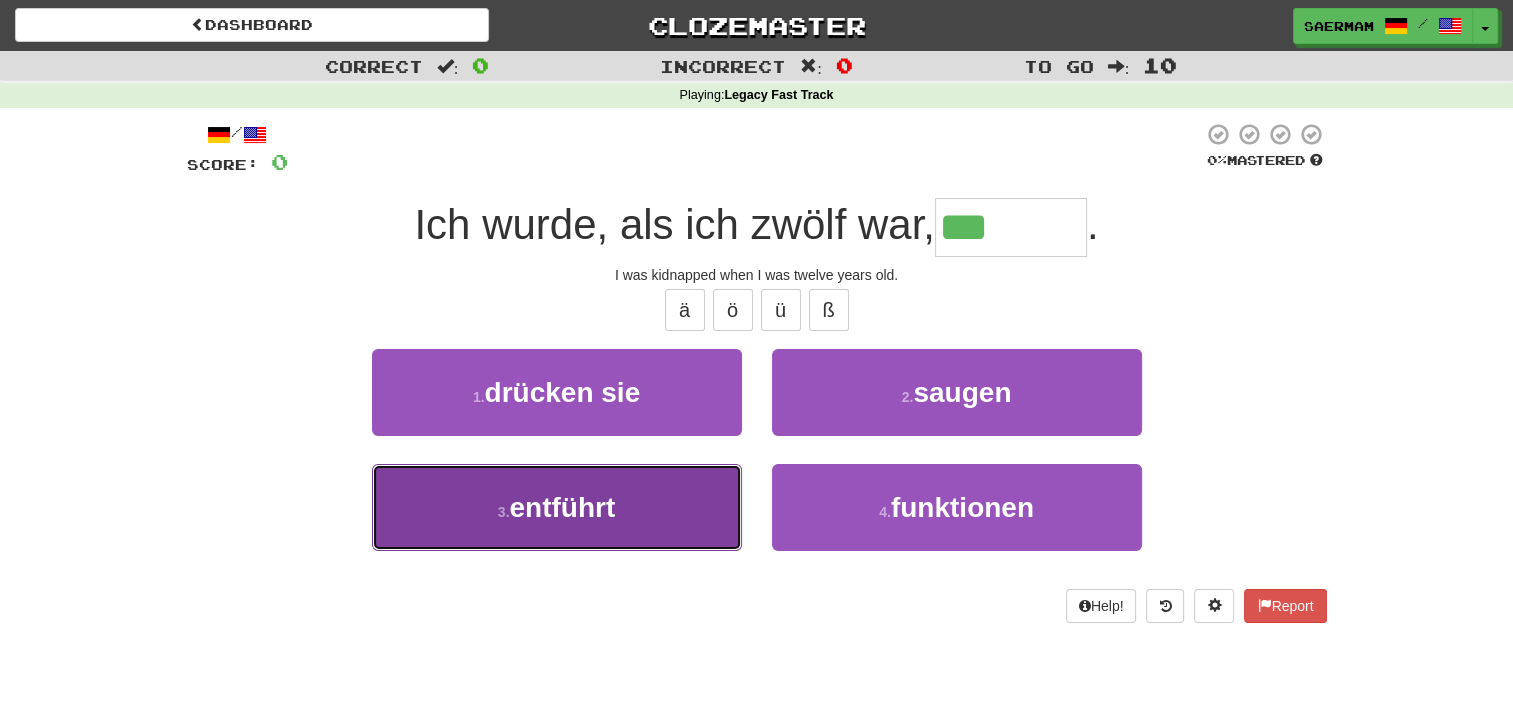 click on "3 .  entführt" at bounding box center (557, 507) 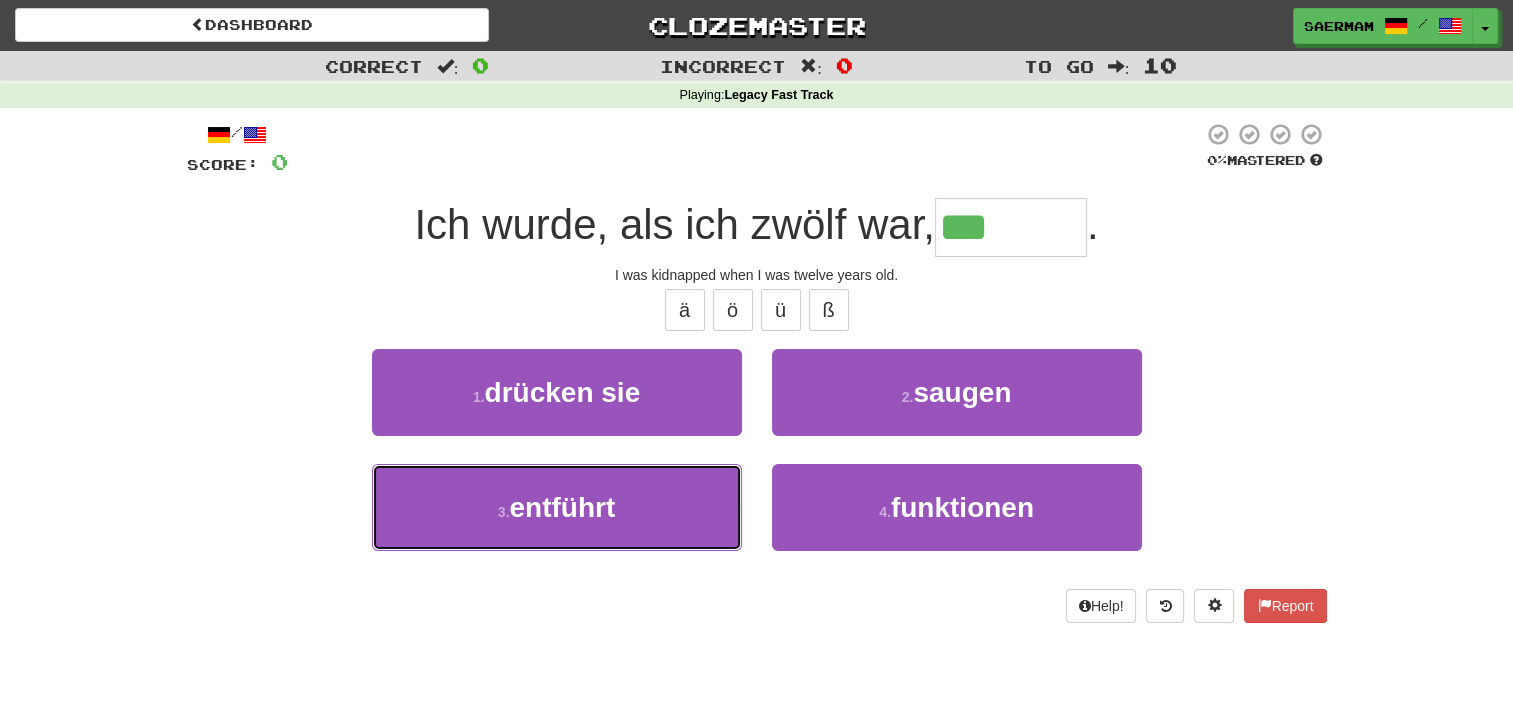 type on "********" 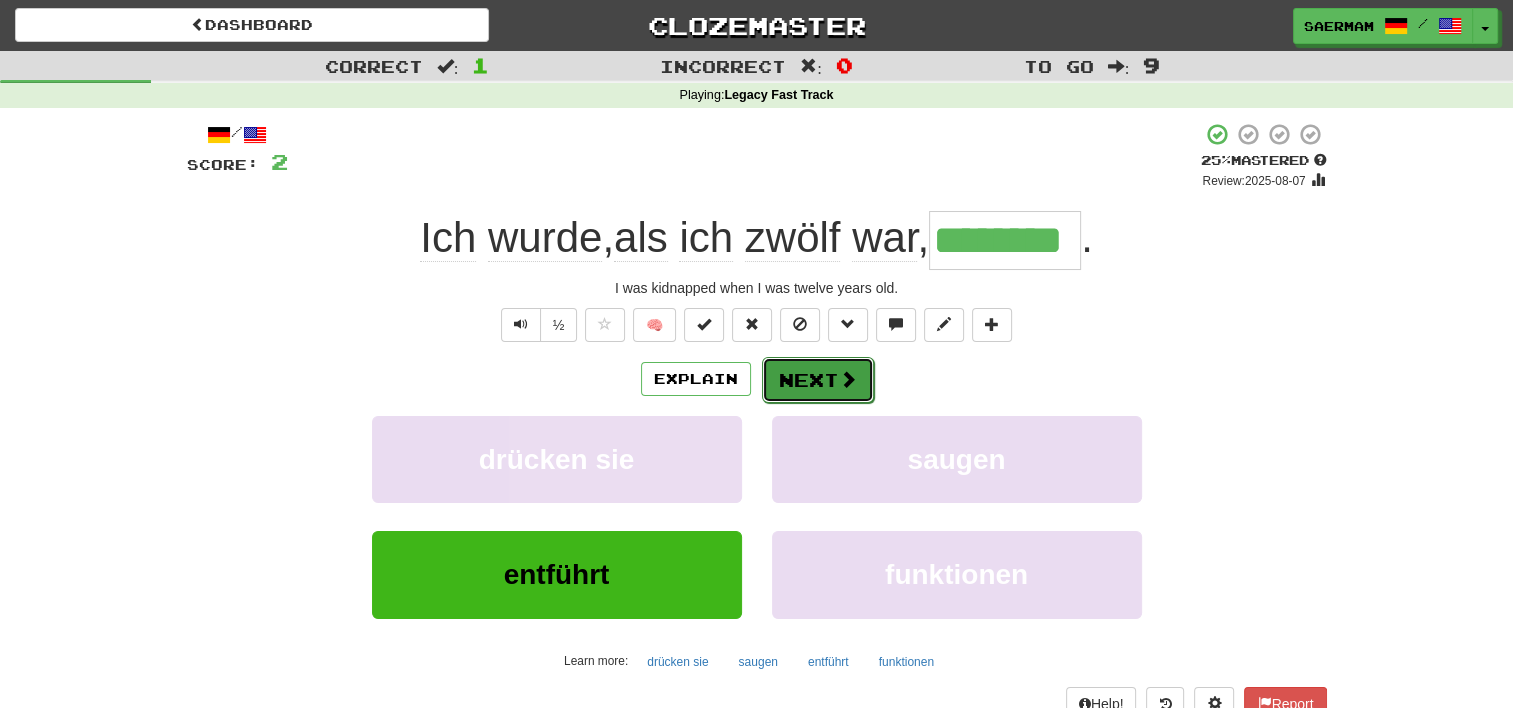 click on "Next" at bounding box center [818, 380] 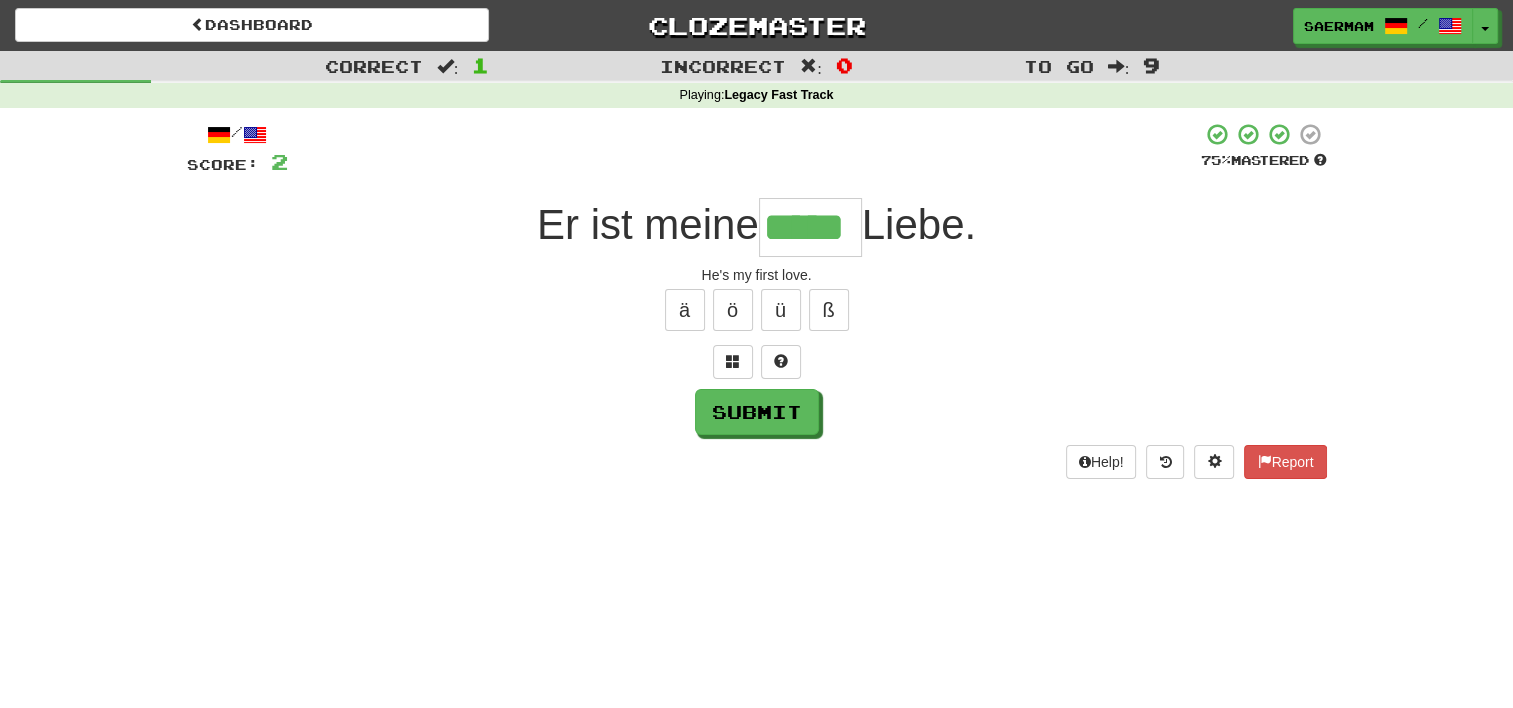 type on "*****" 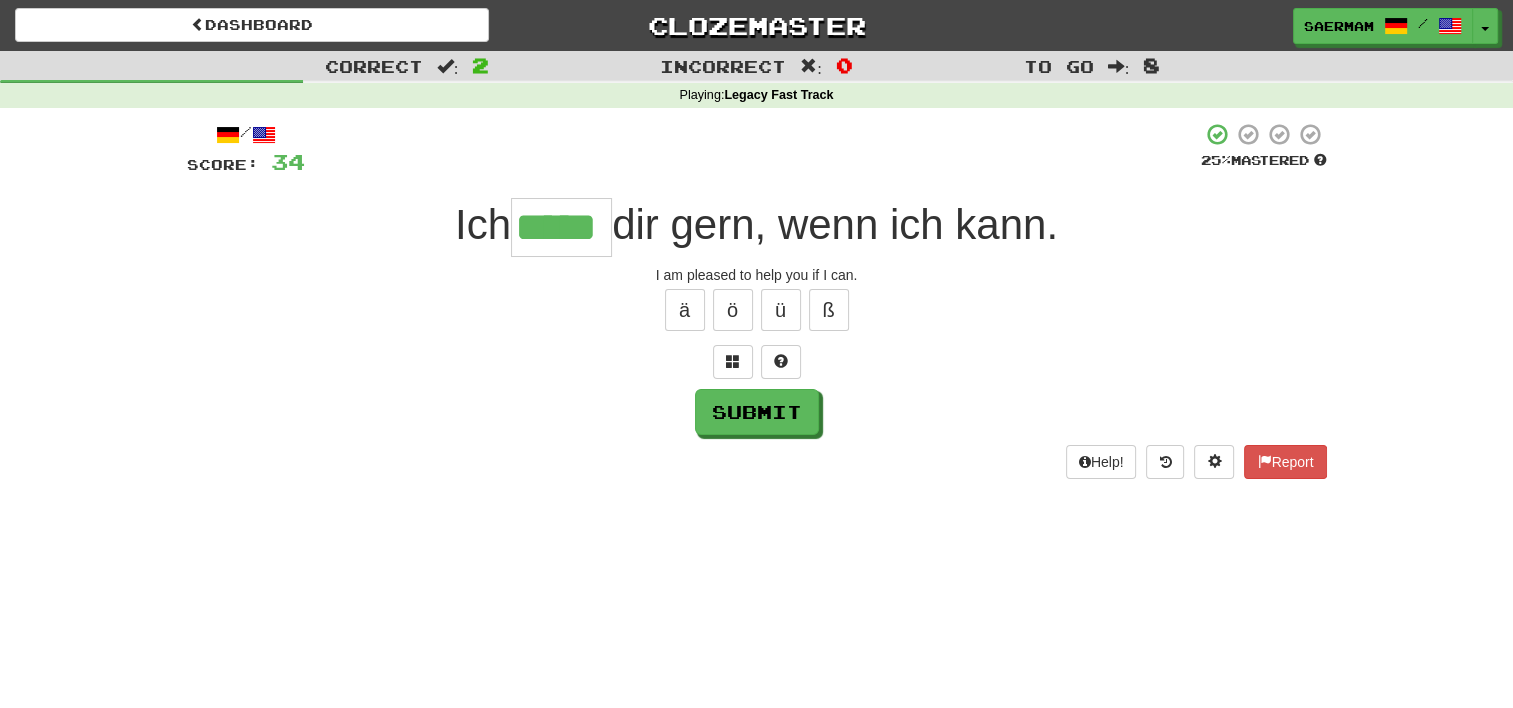type on "*****" 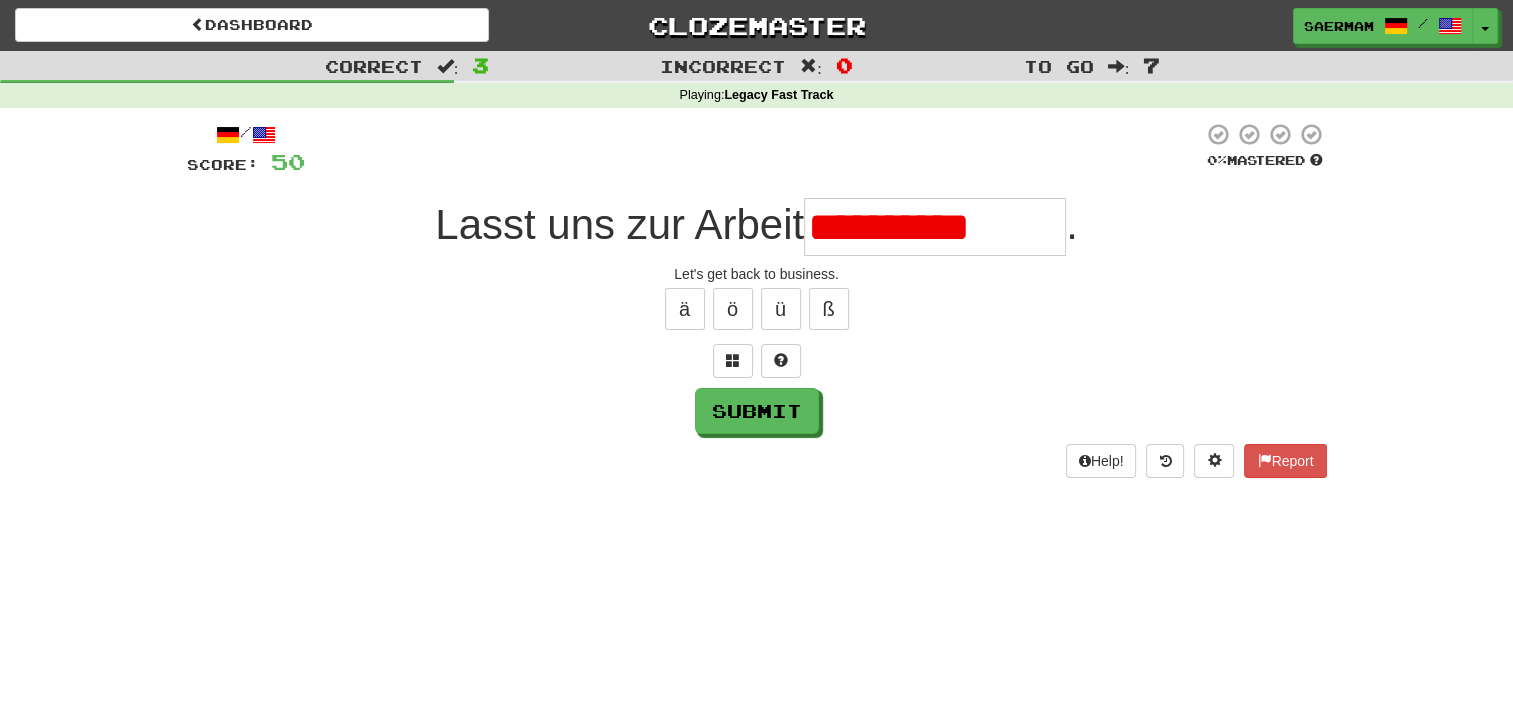 scroll, scrollTop: 0, scrollLeft: 0, axis: both 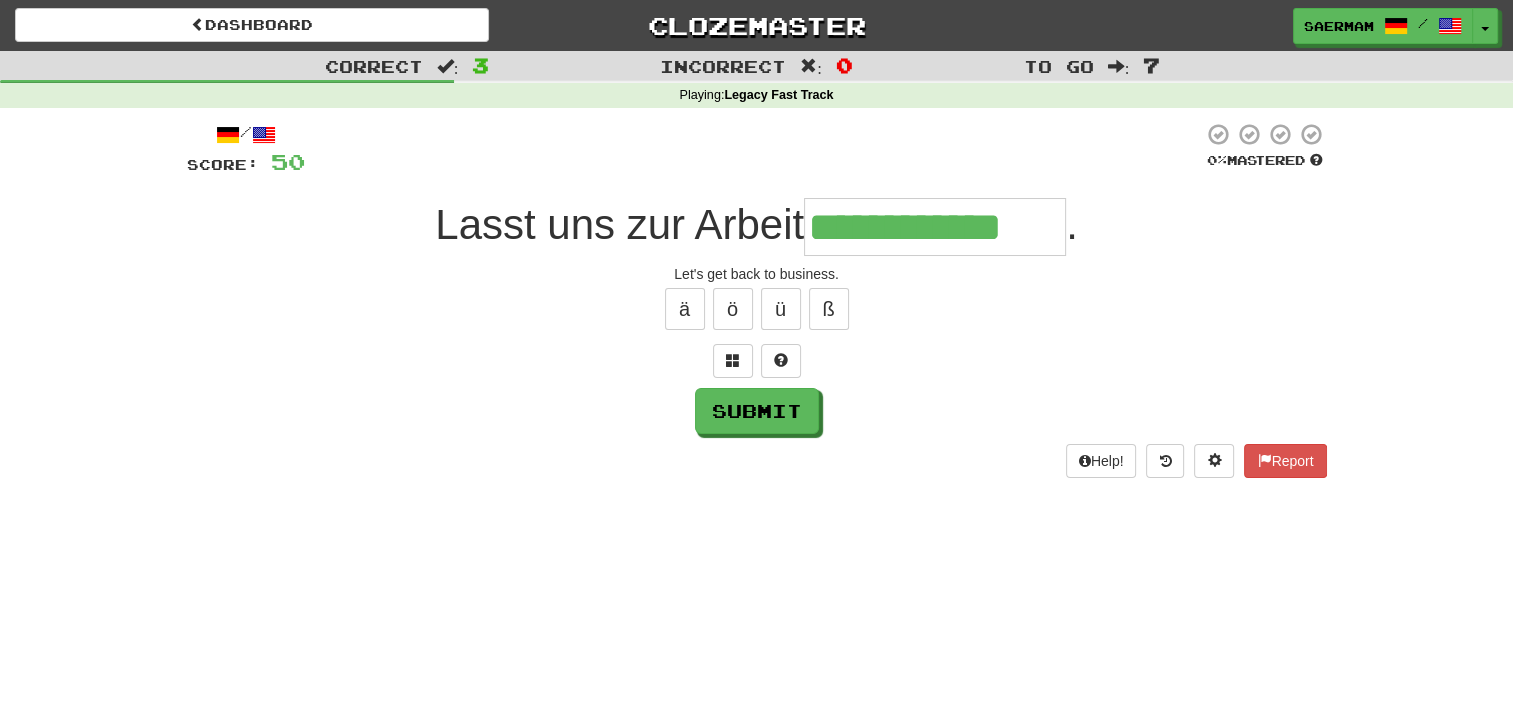 type on "**********" 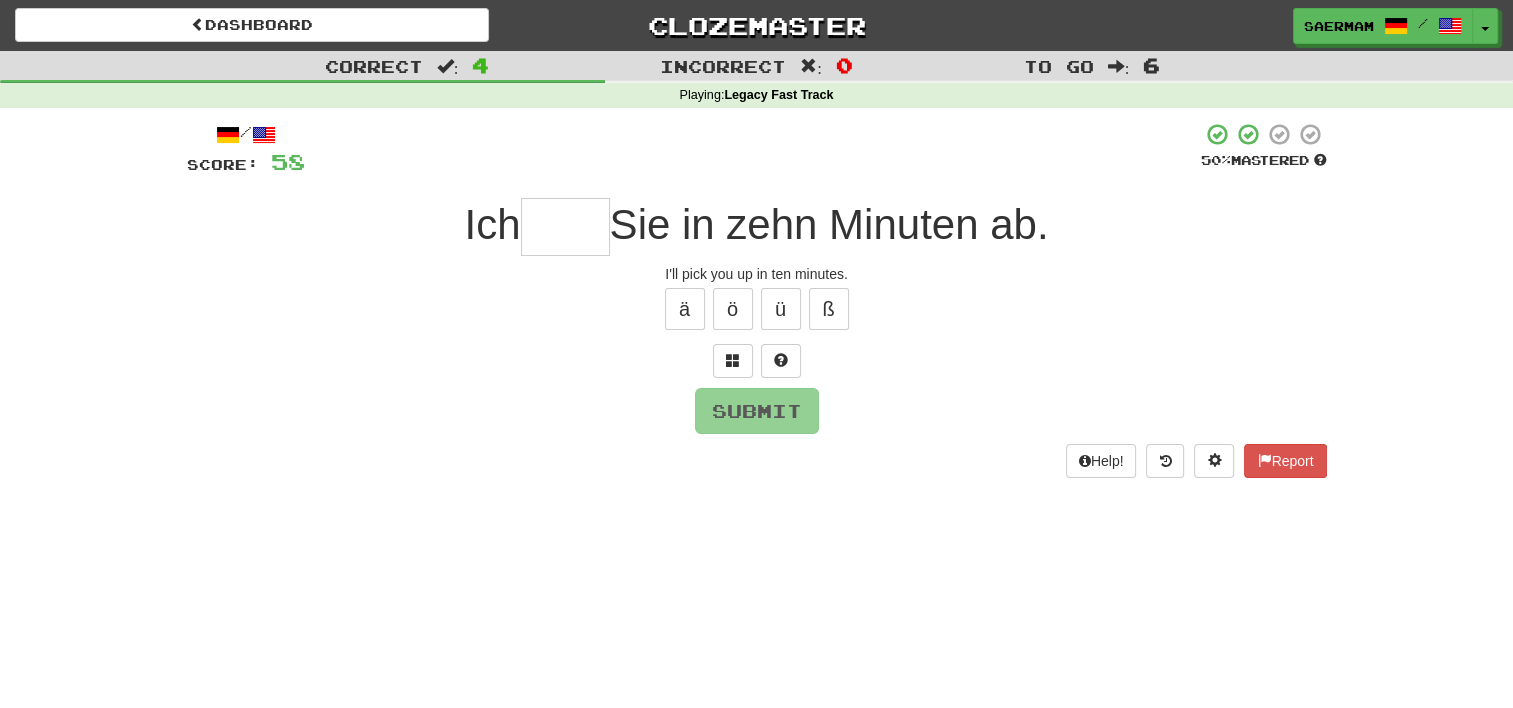type on "*" 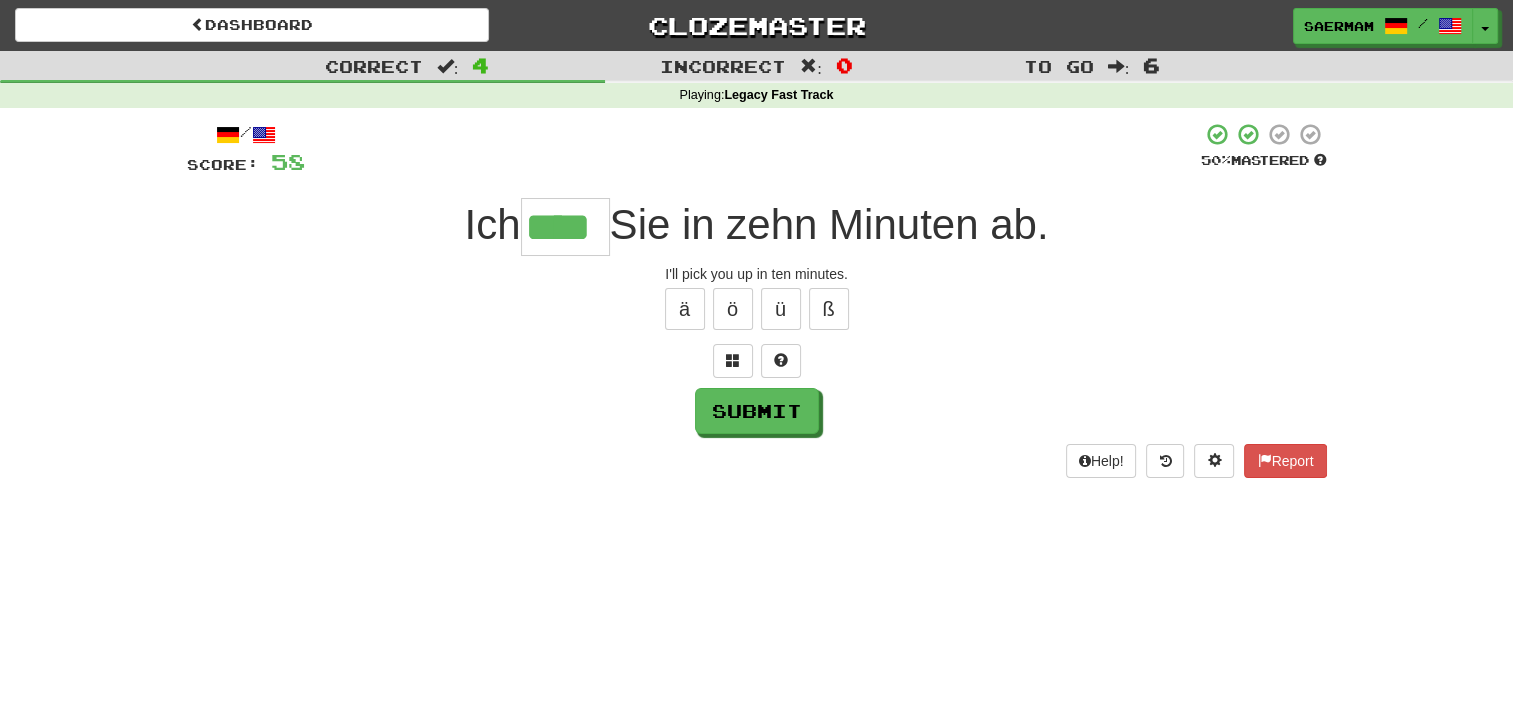 type on "****" 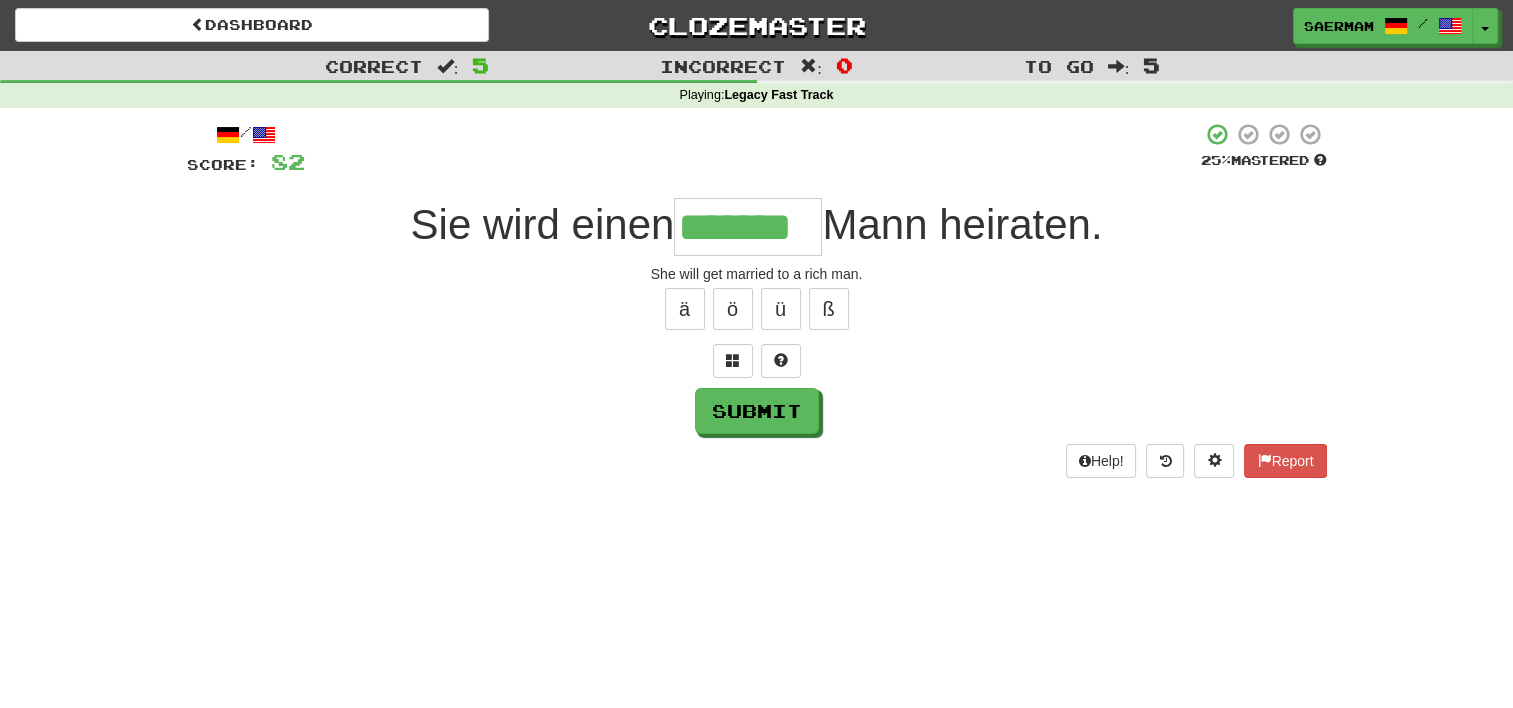 type on "*******" 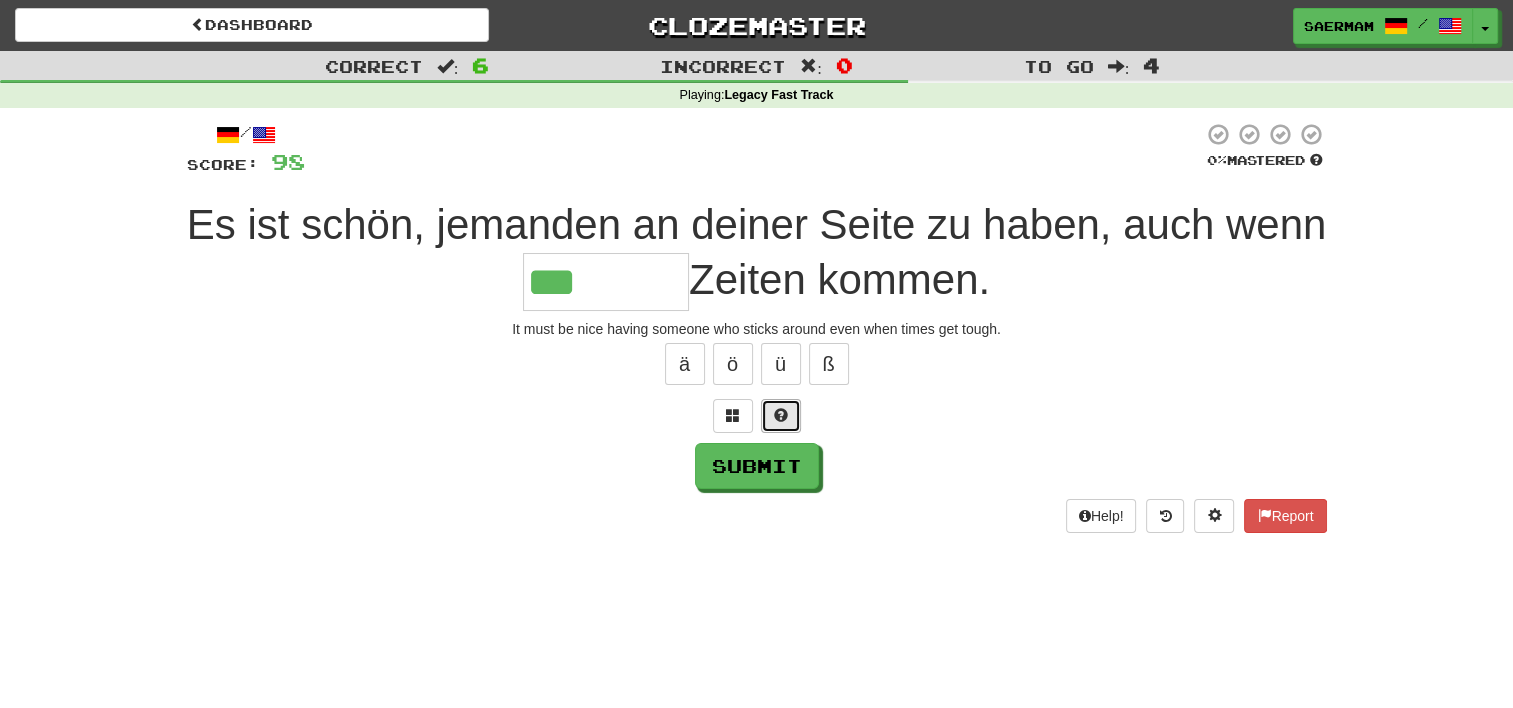 click at bounding box center (781, 415) 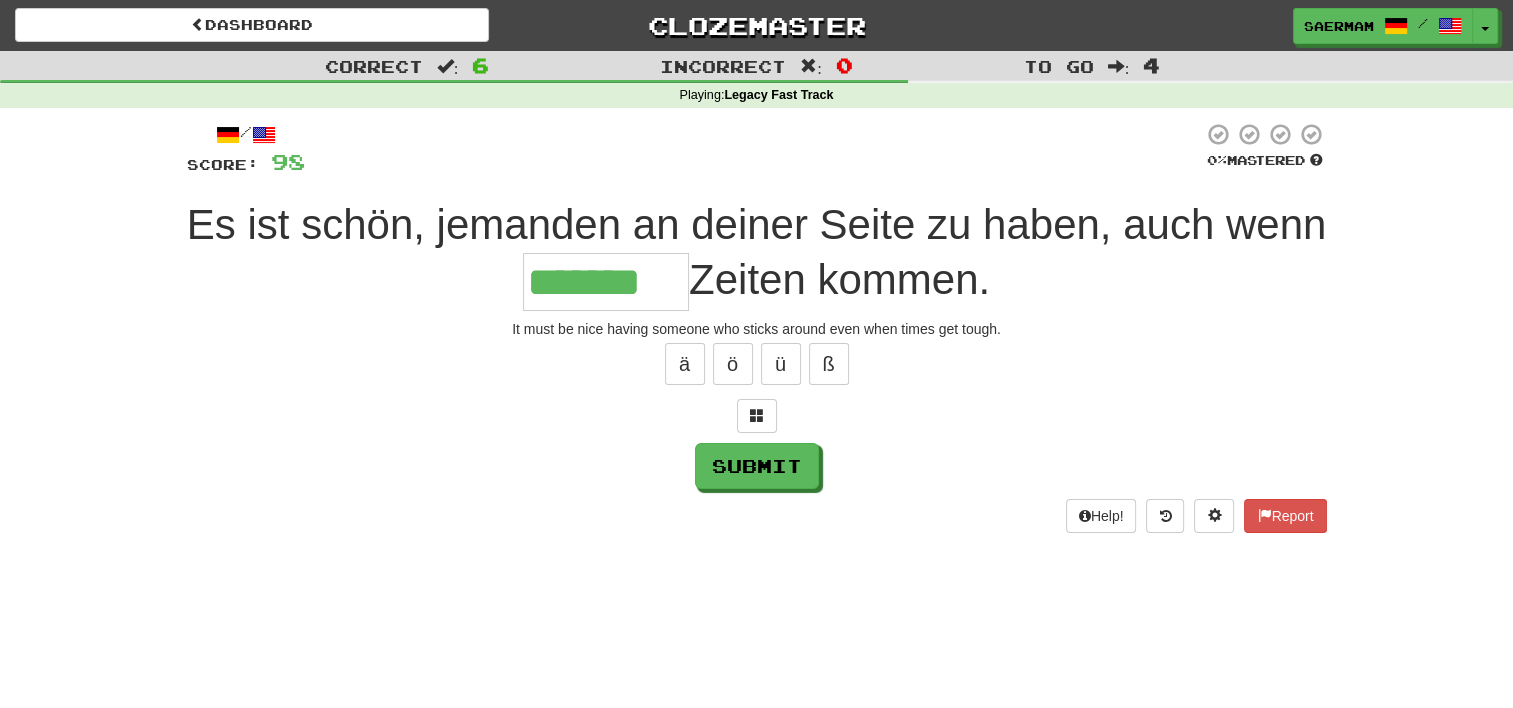 type on "*******" 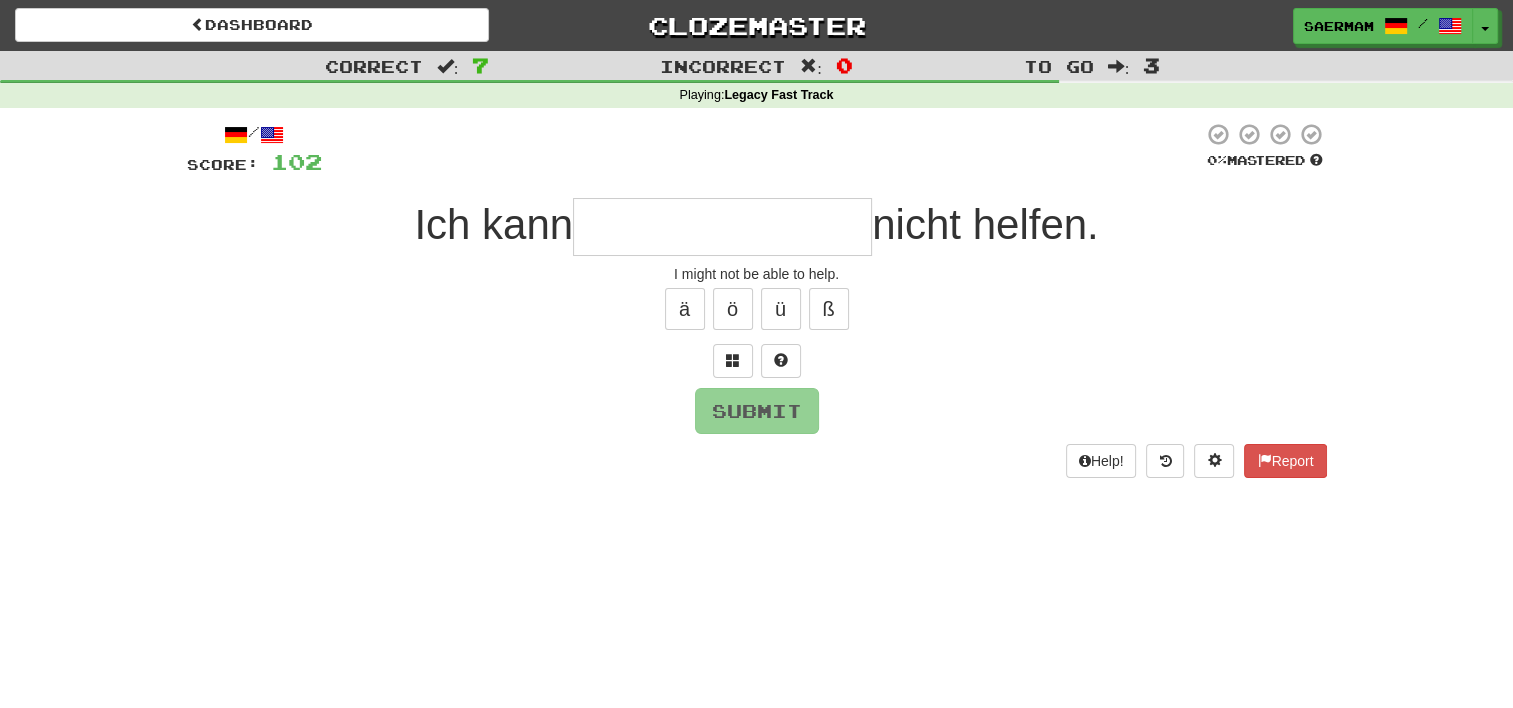 type on "*" 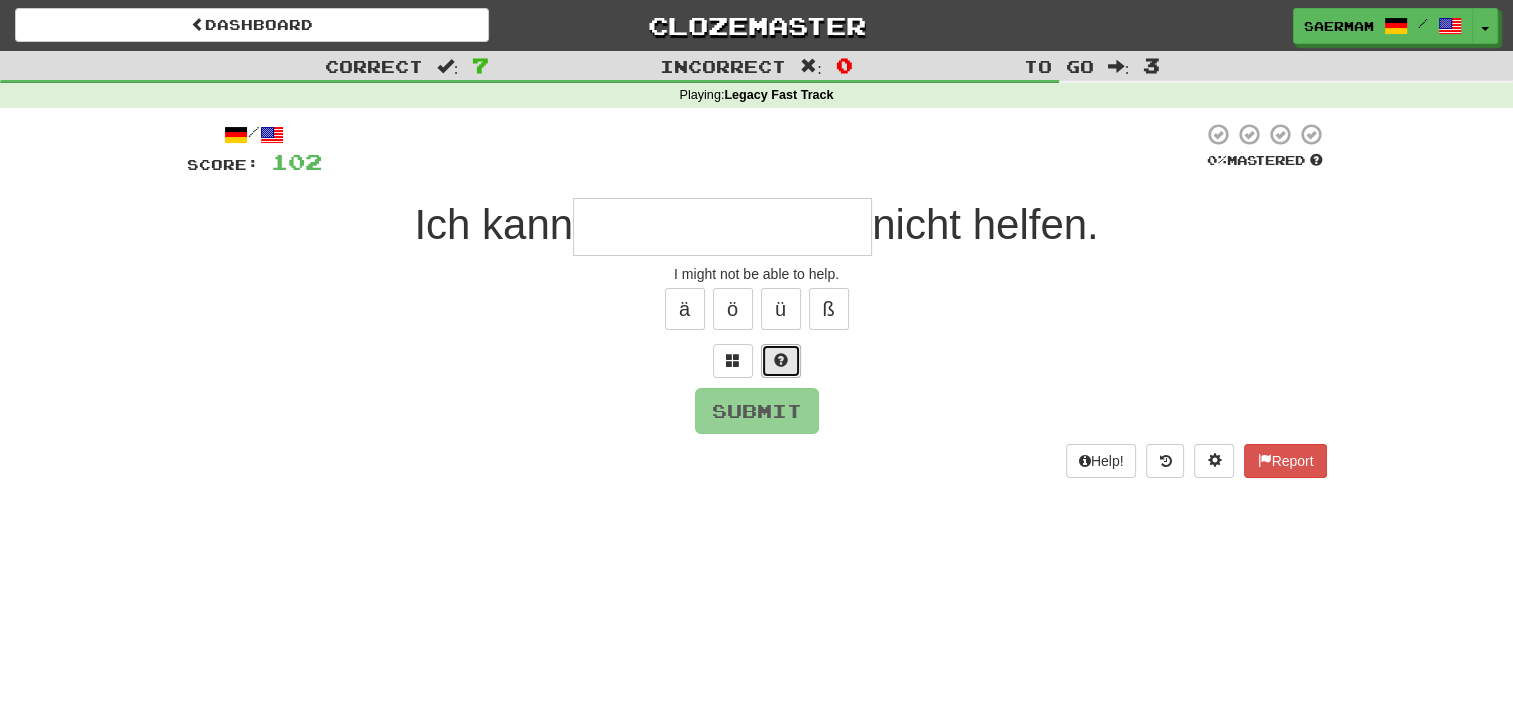 click at bounding box center [781, 361] 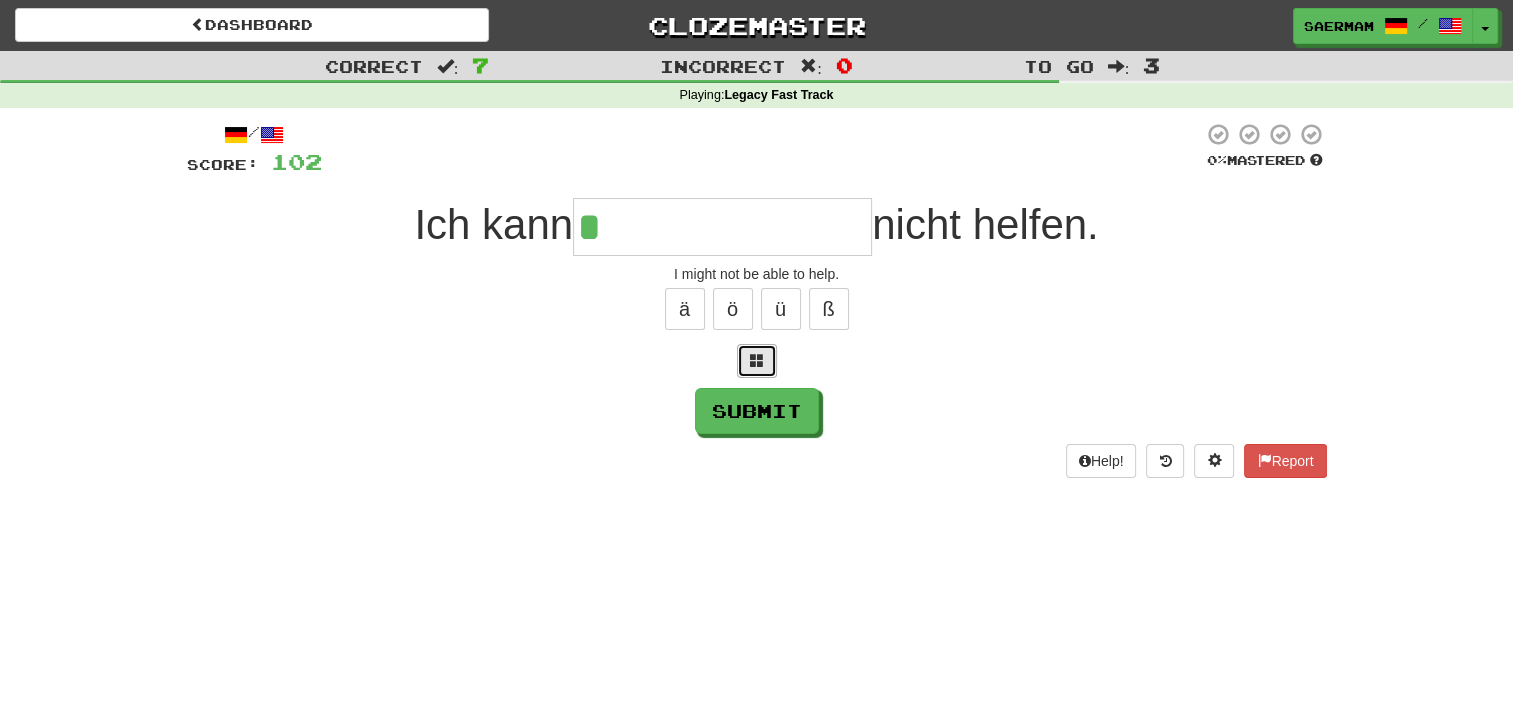 click at bounding box center [757, 360] 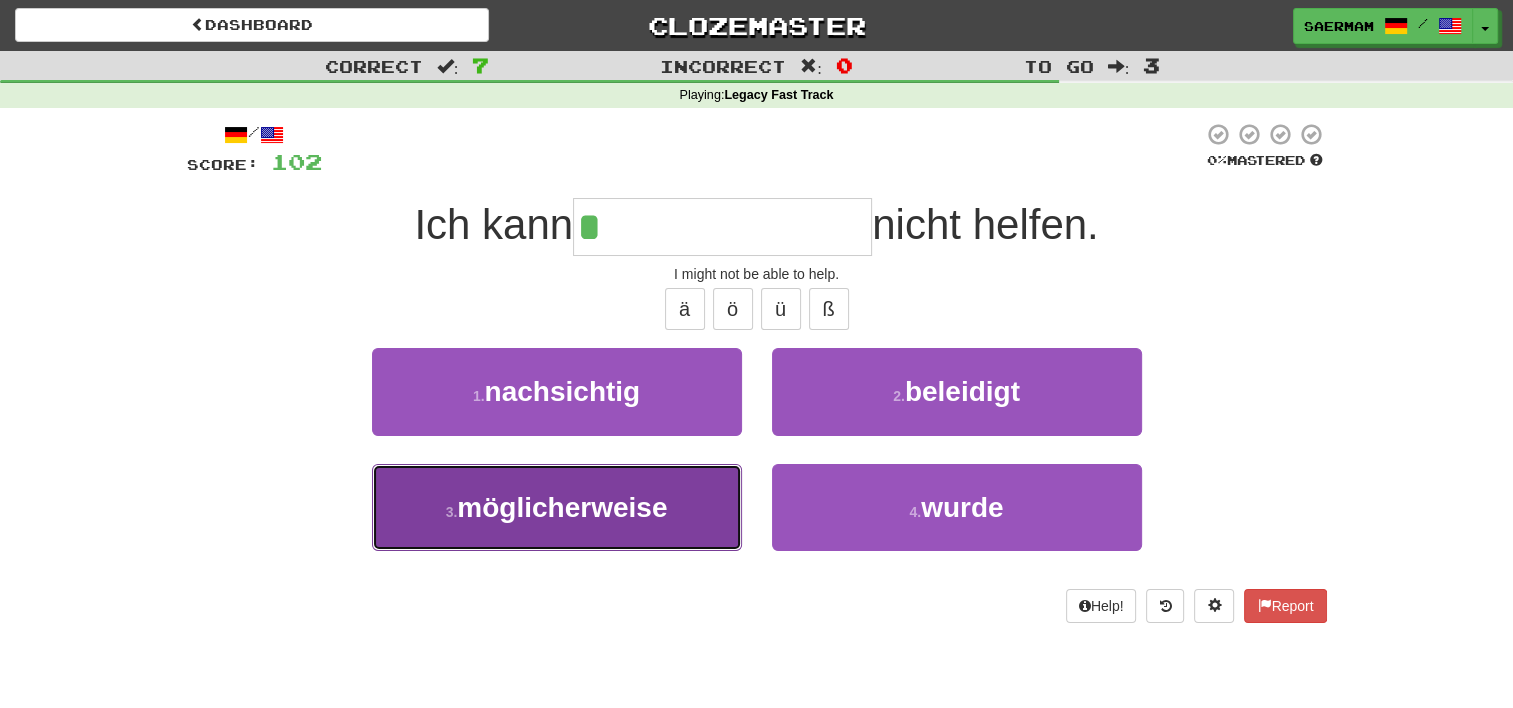 click on "3 .  möglicherweise" at bounding box center [557, 507] 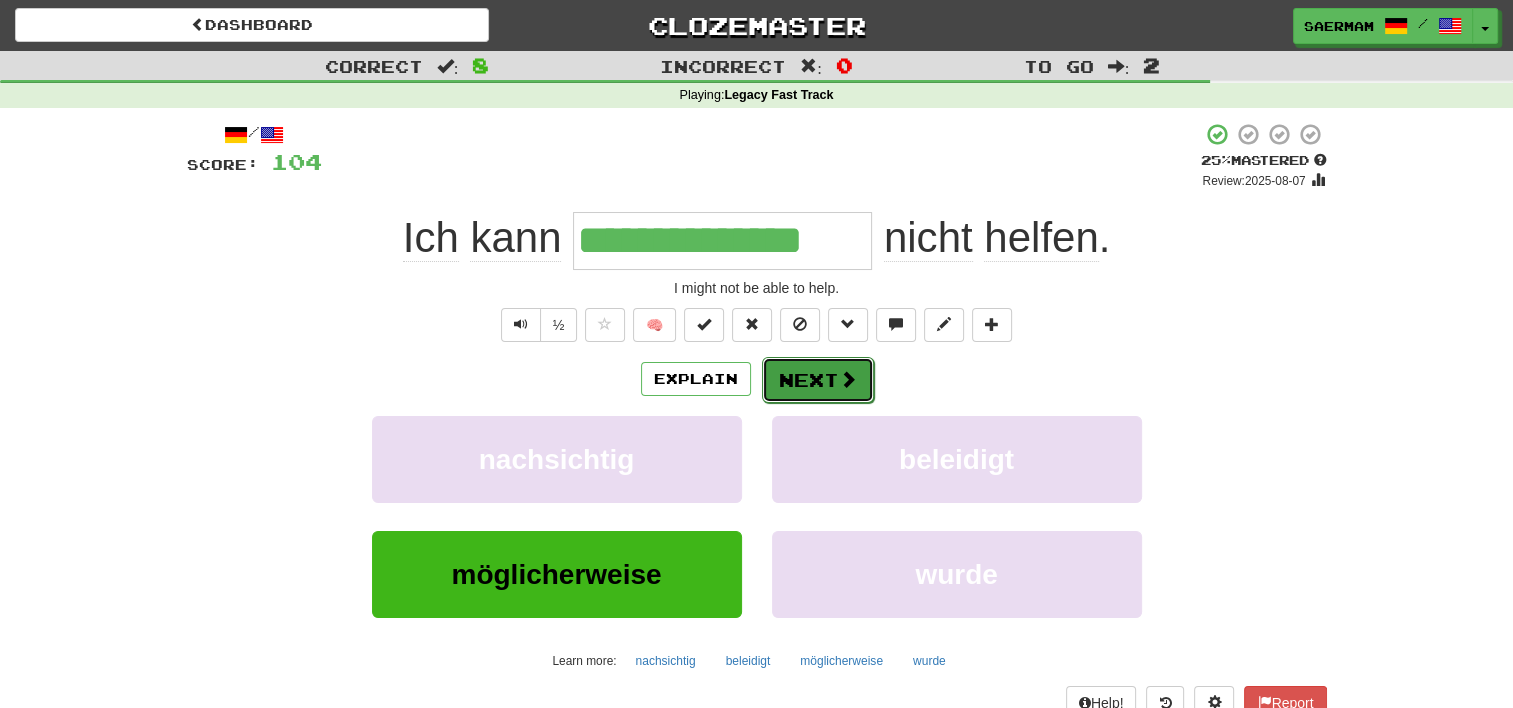 click on "Next" at bounding box center [818, 380] 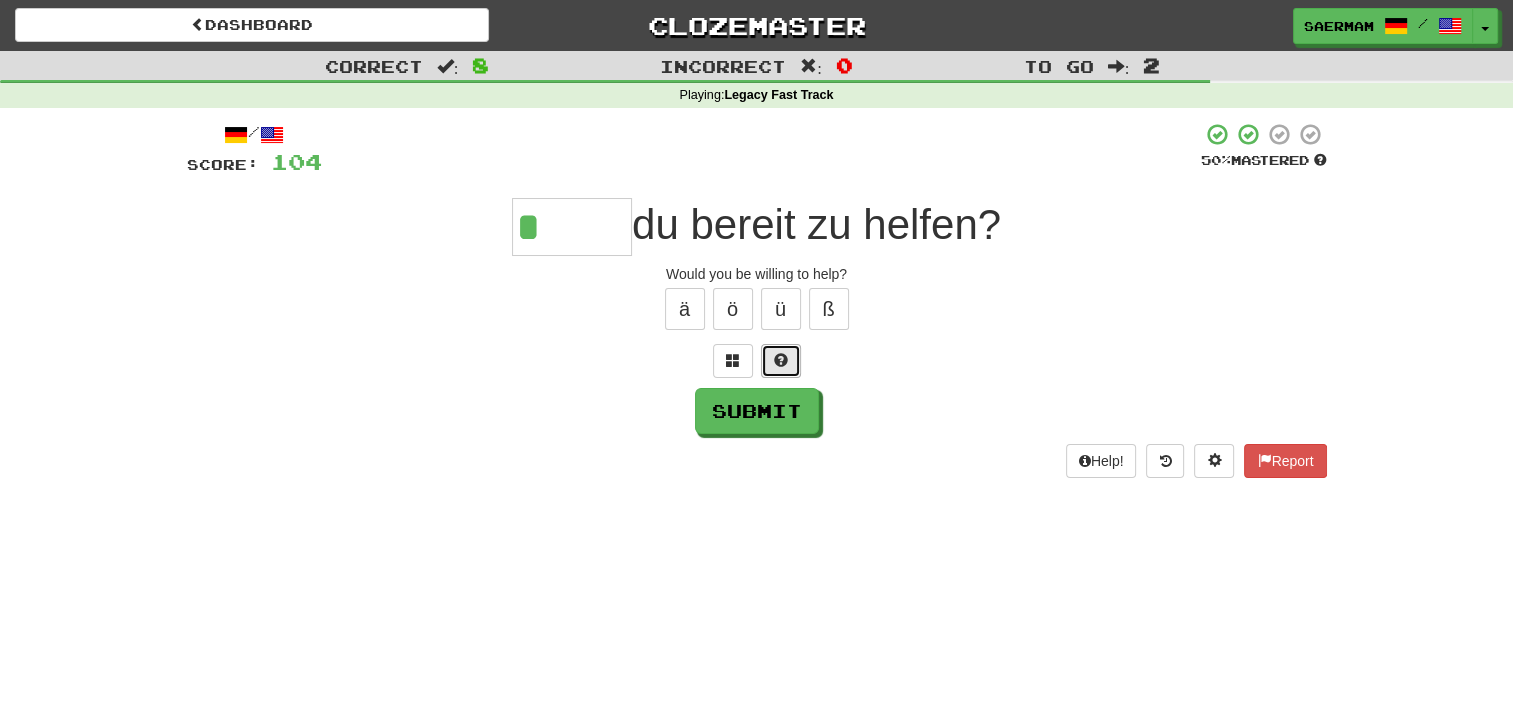 click at bounding box center [781, 360] 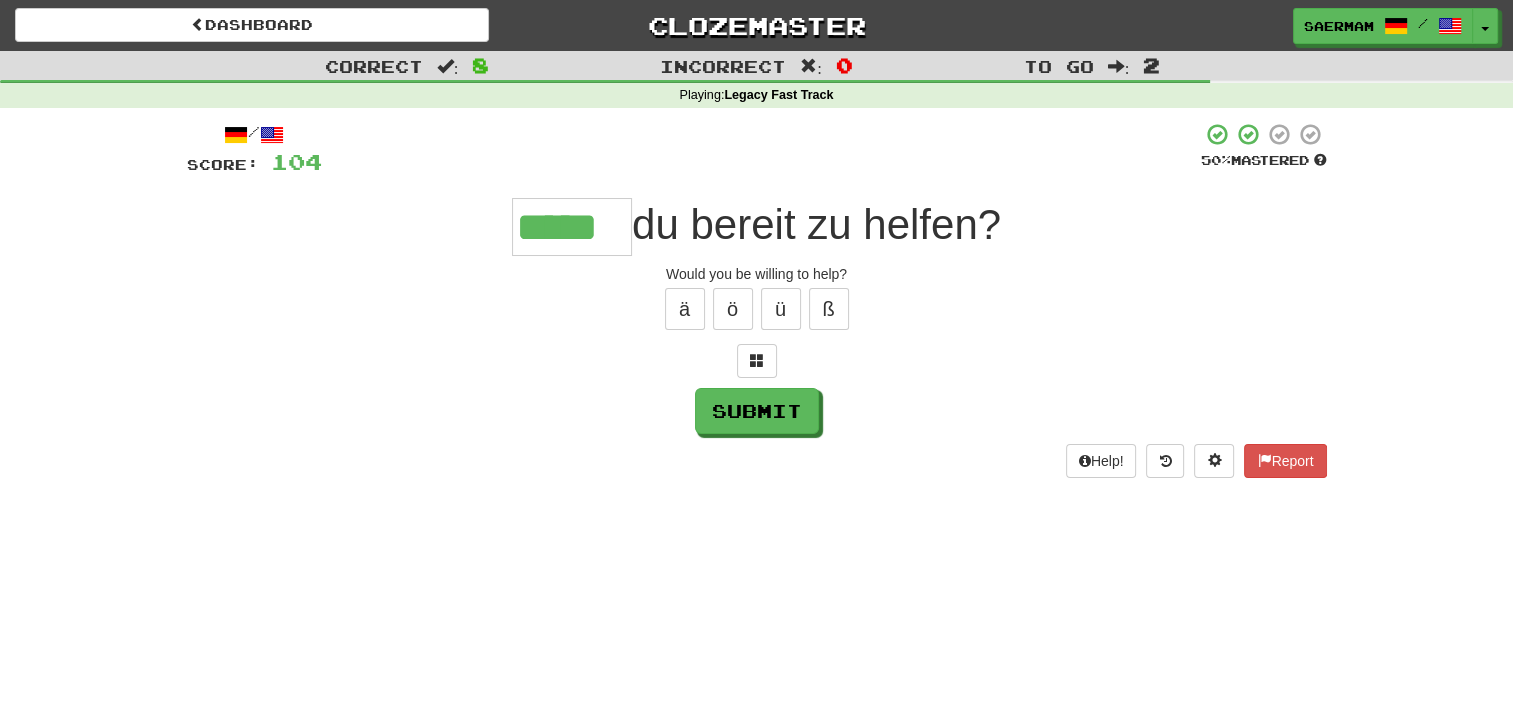 type on "*****" 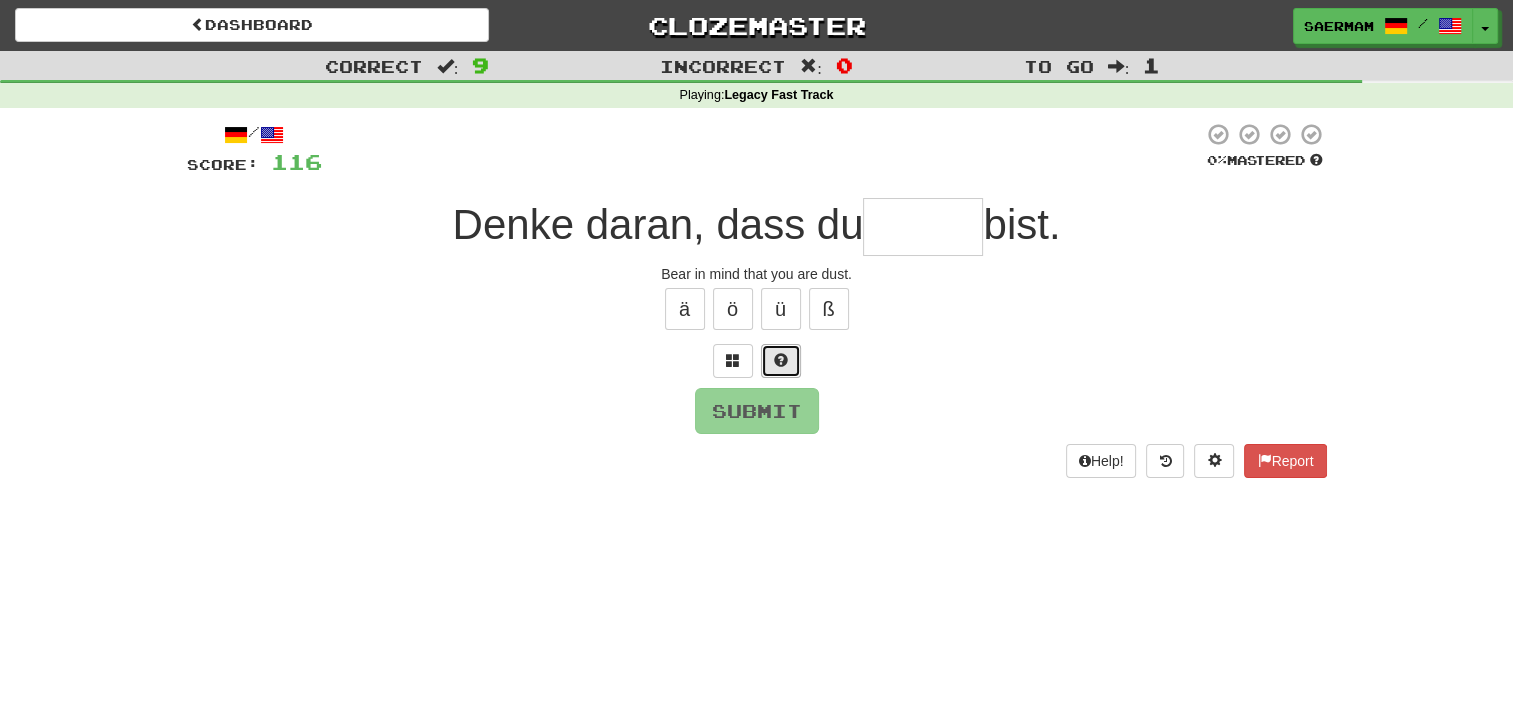 click at bounding box center (781, 360) 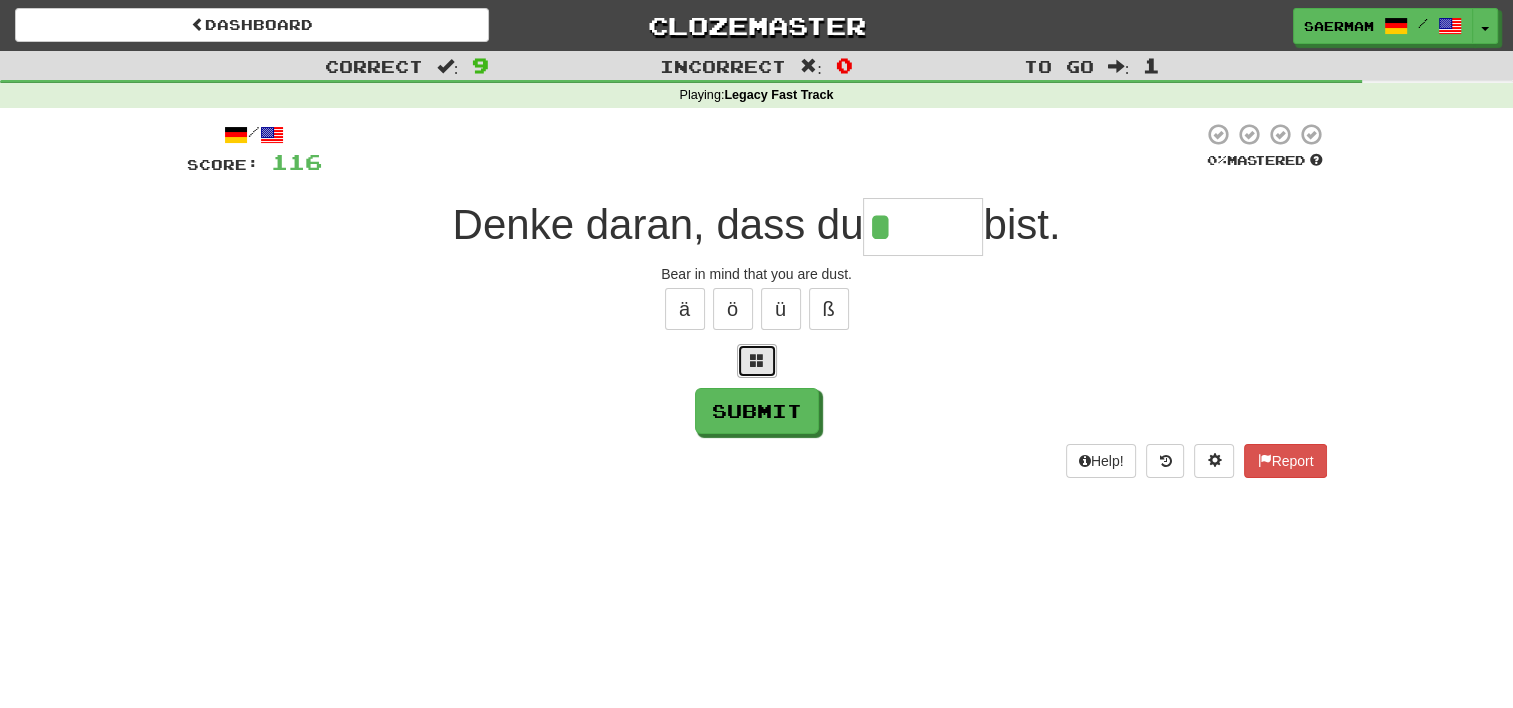 click at bounding box center (757, 360) 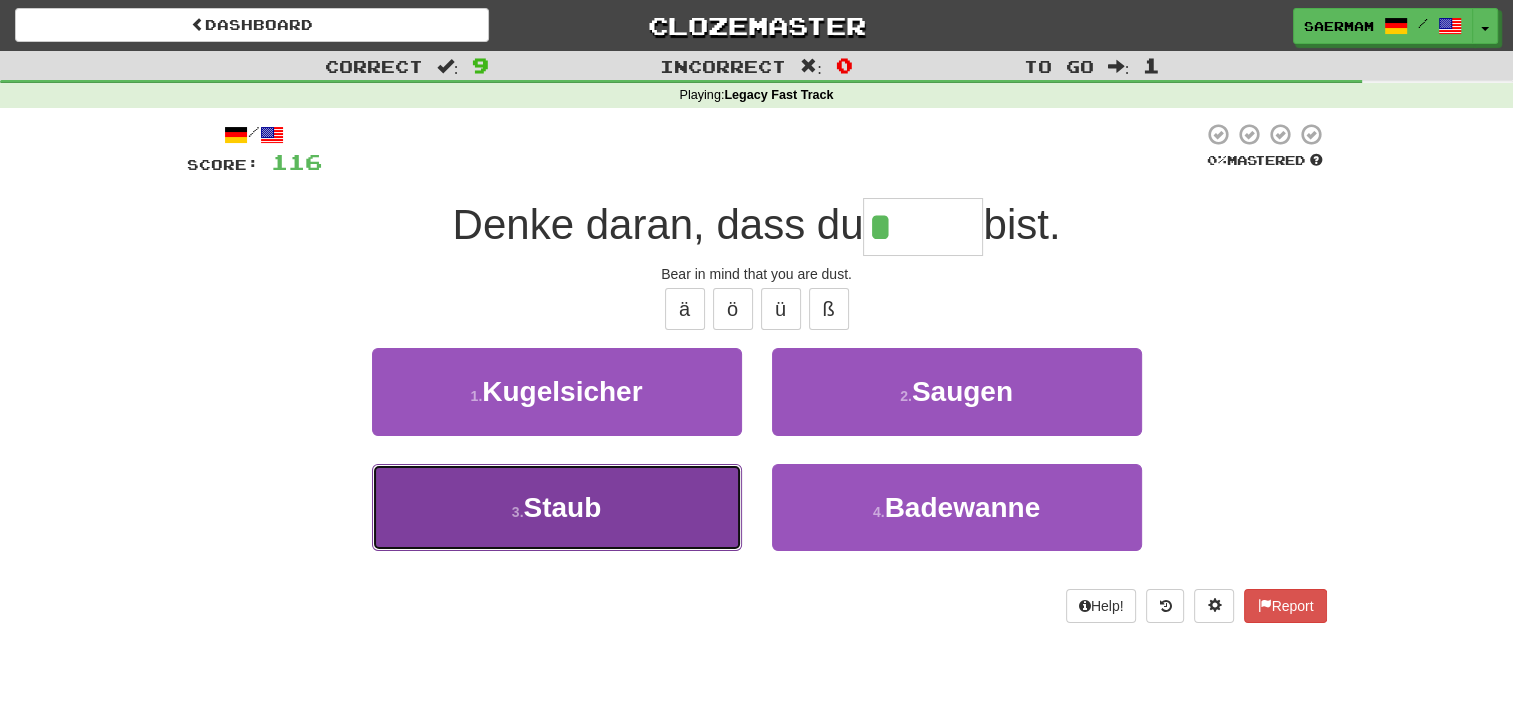 click on "3 .  Staub" at bounding box center [557, 507] 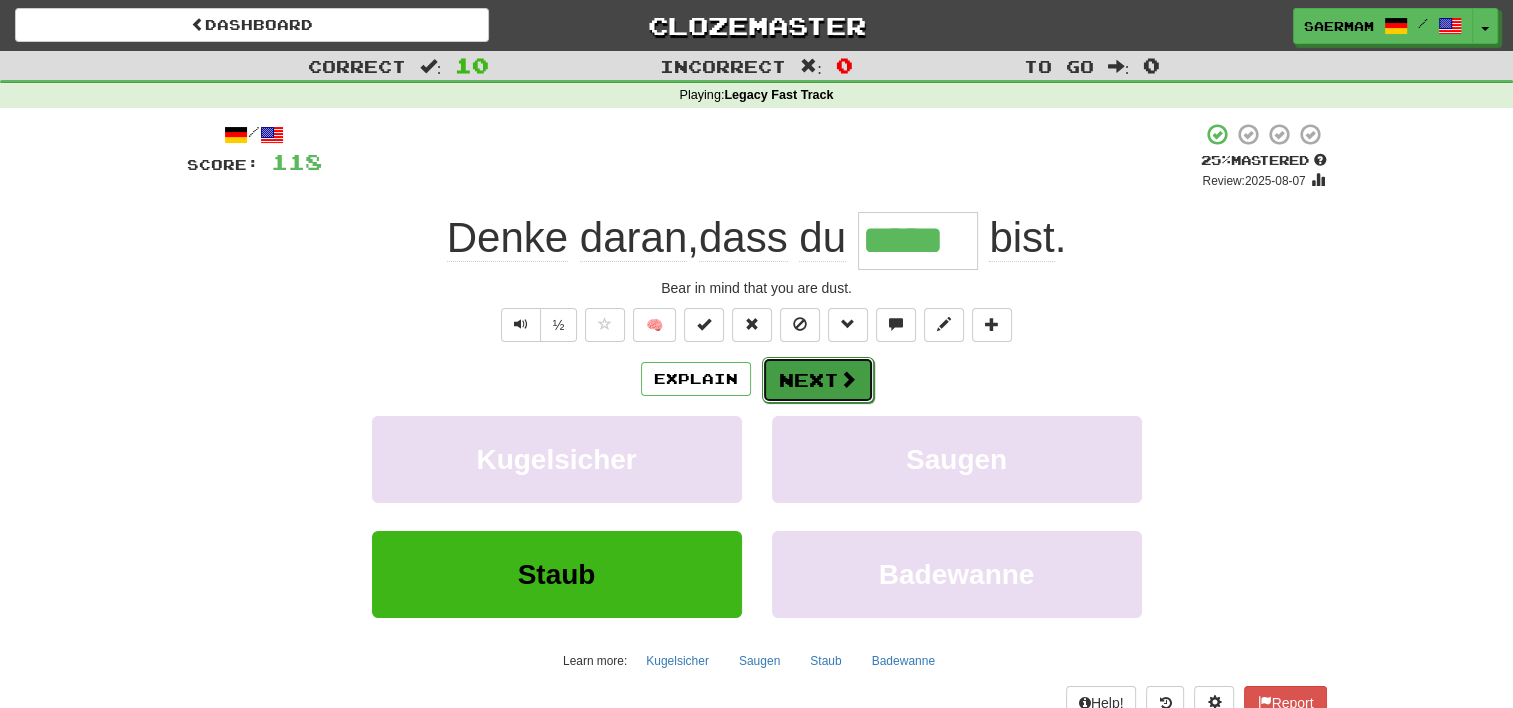 click on "Next" at bounding box center [818, 380] 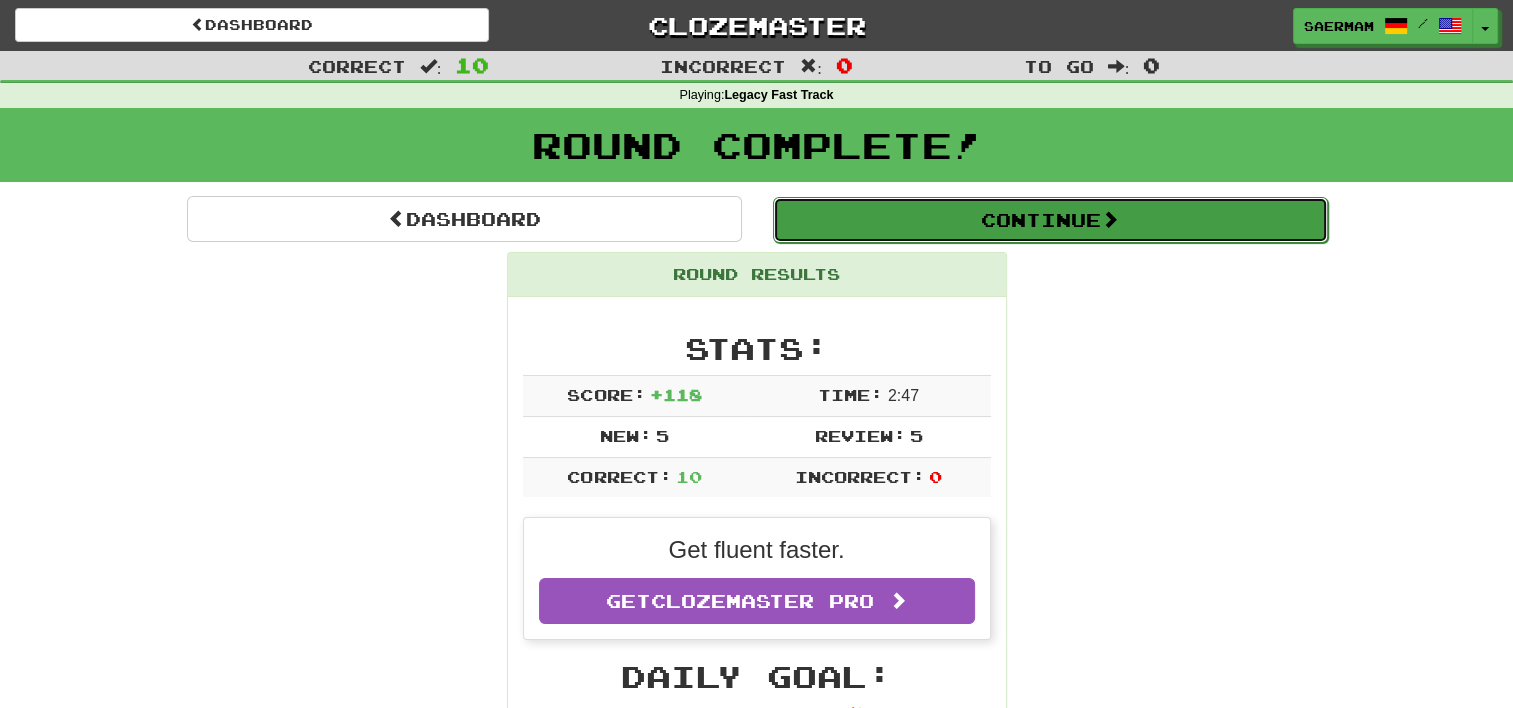 click on "Continue" at bounding box center [1050, 220] 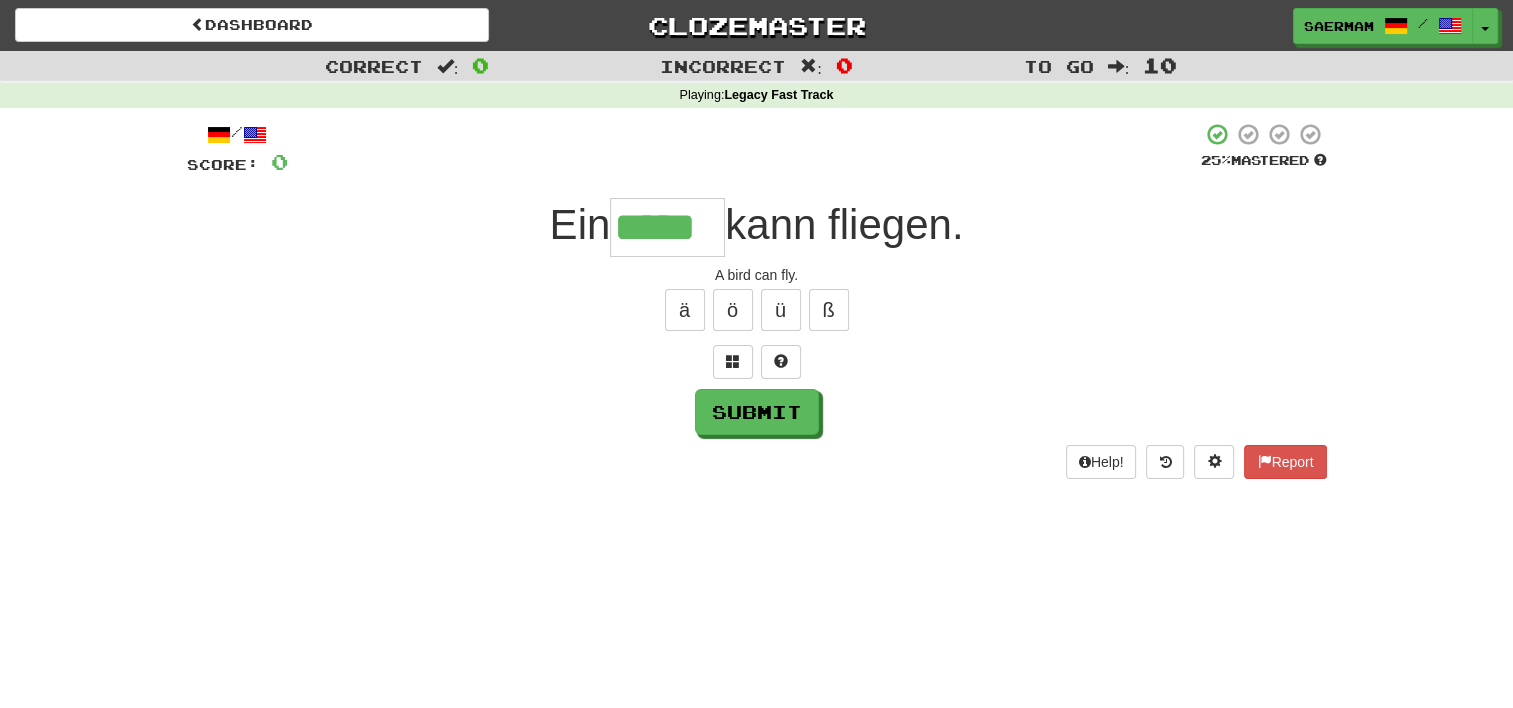 type on "*****" 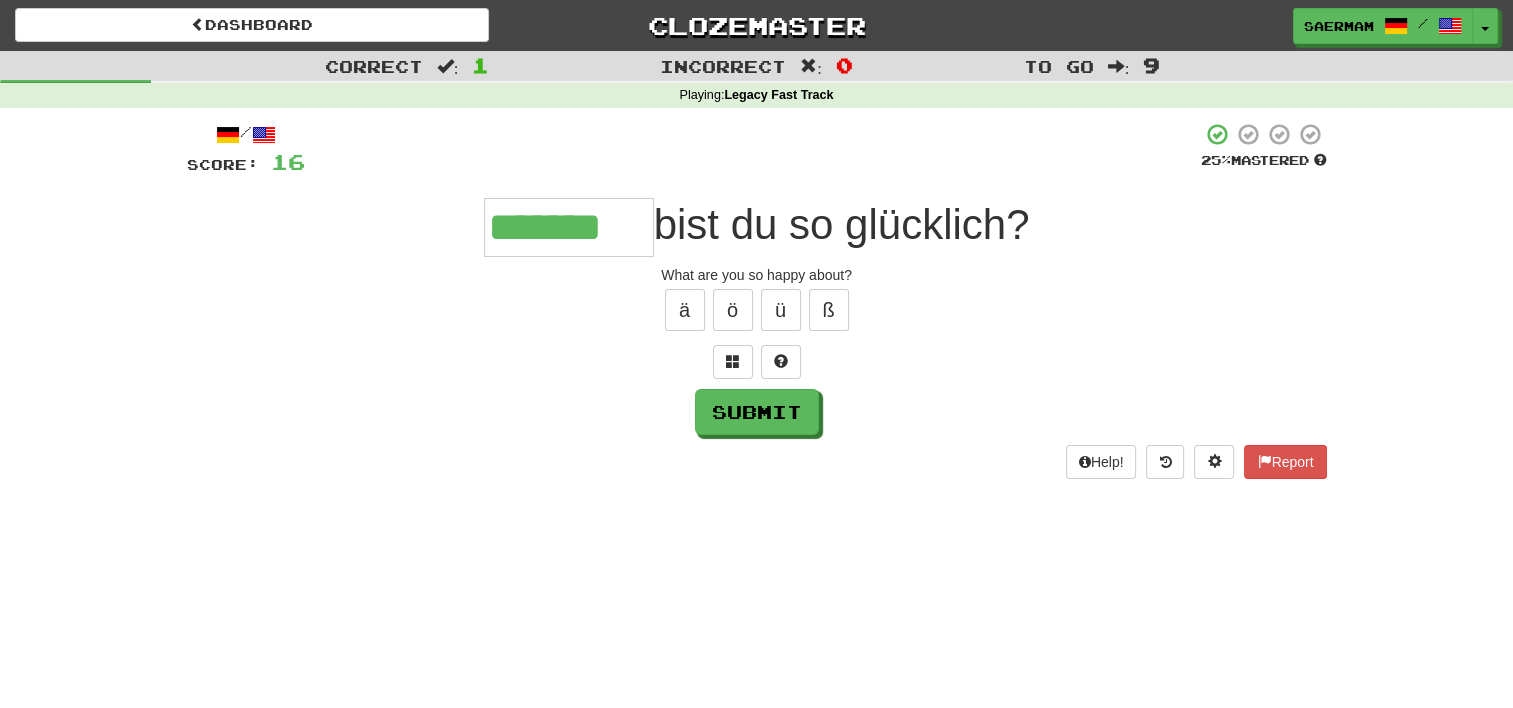 type on "*******" 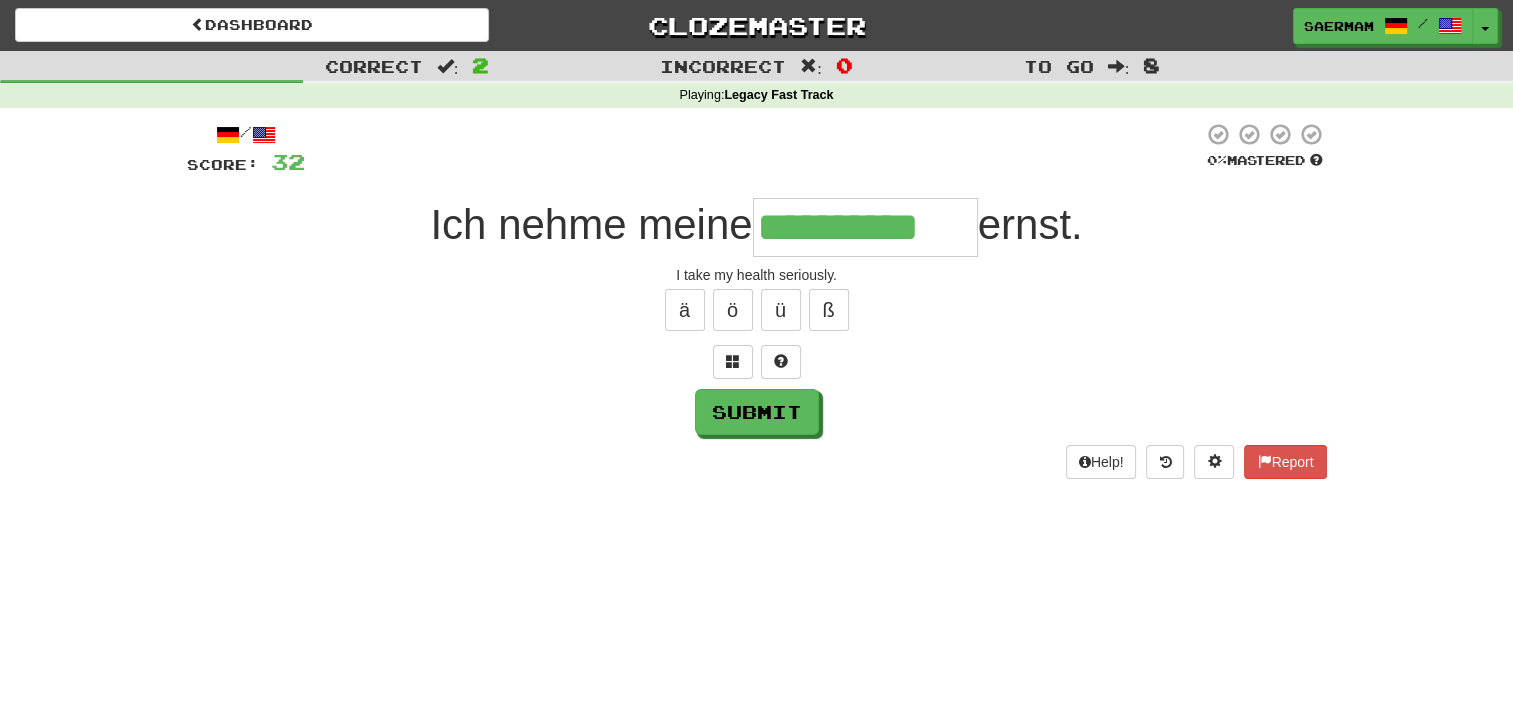 type on "**********" 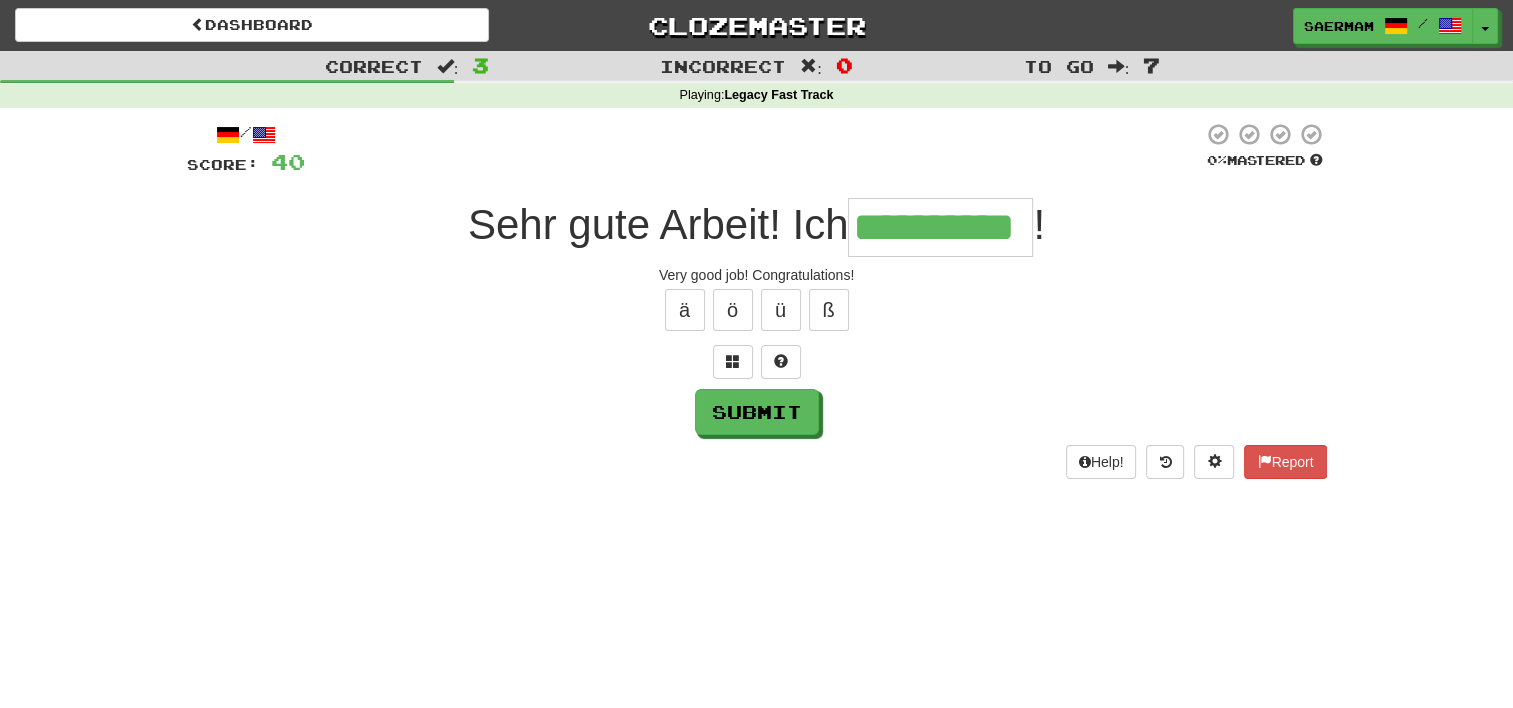 type on "**********" 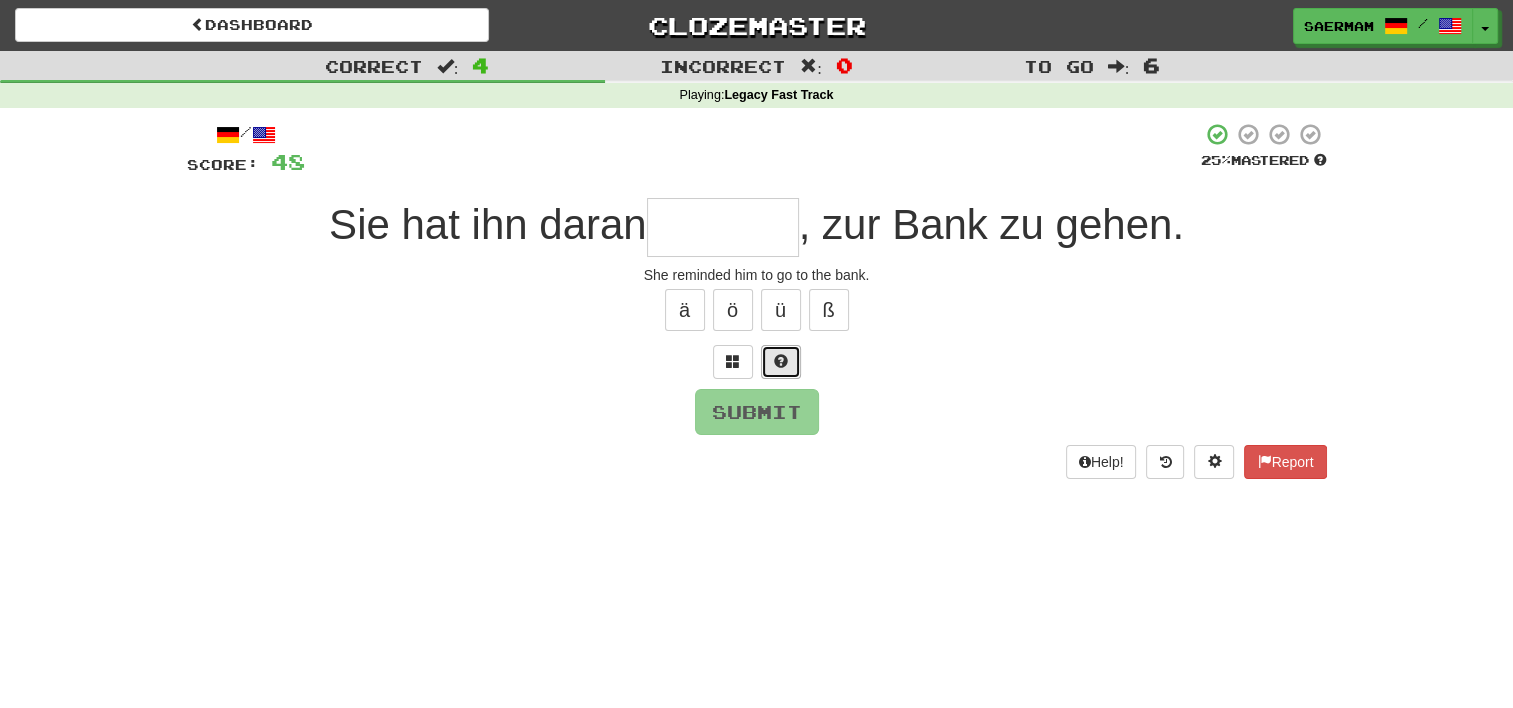 click at bounding box center (781, 361) 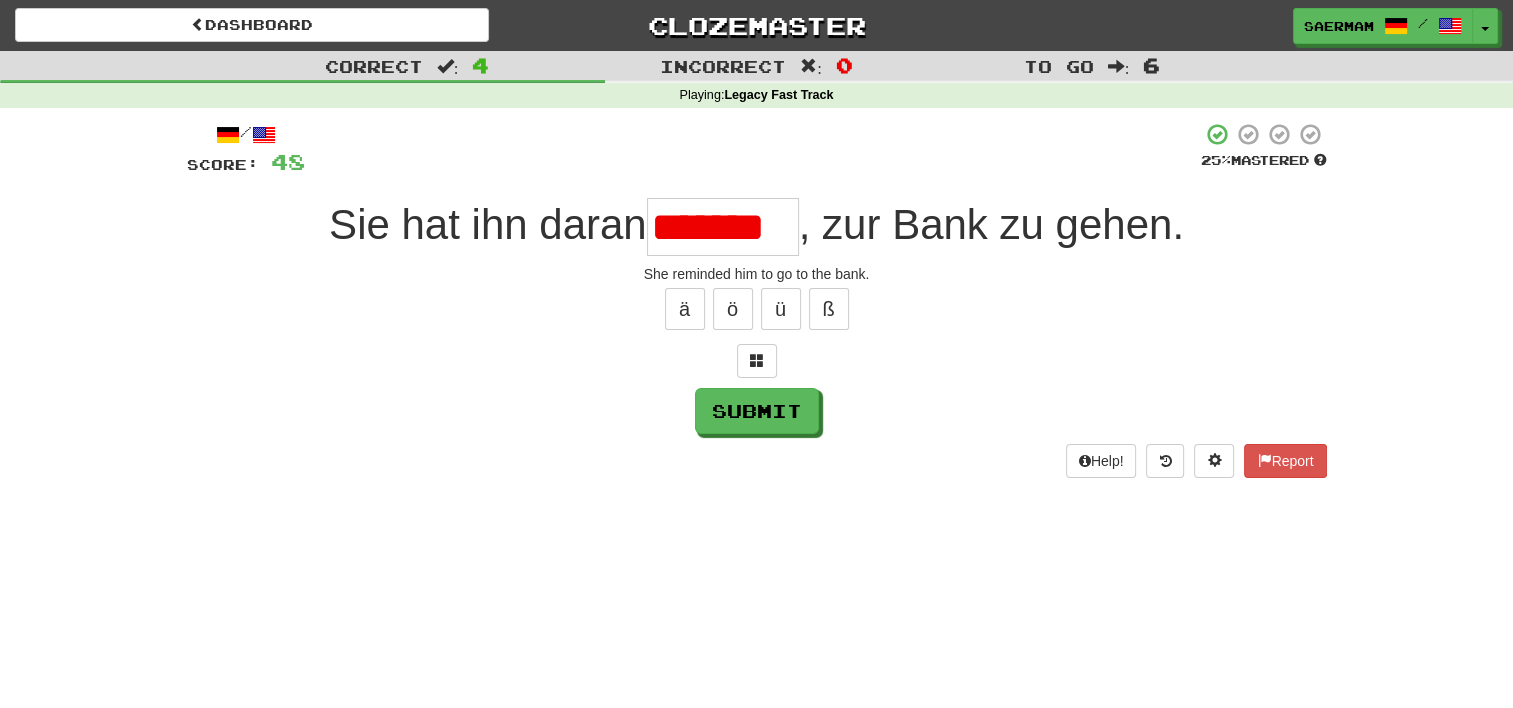 scroll, scrollTop: 0, scrollLeft: 0, axis: both 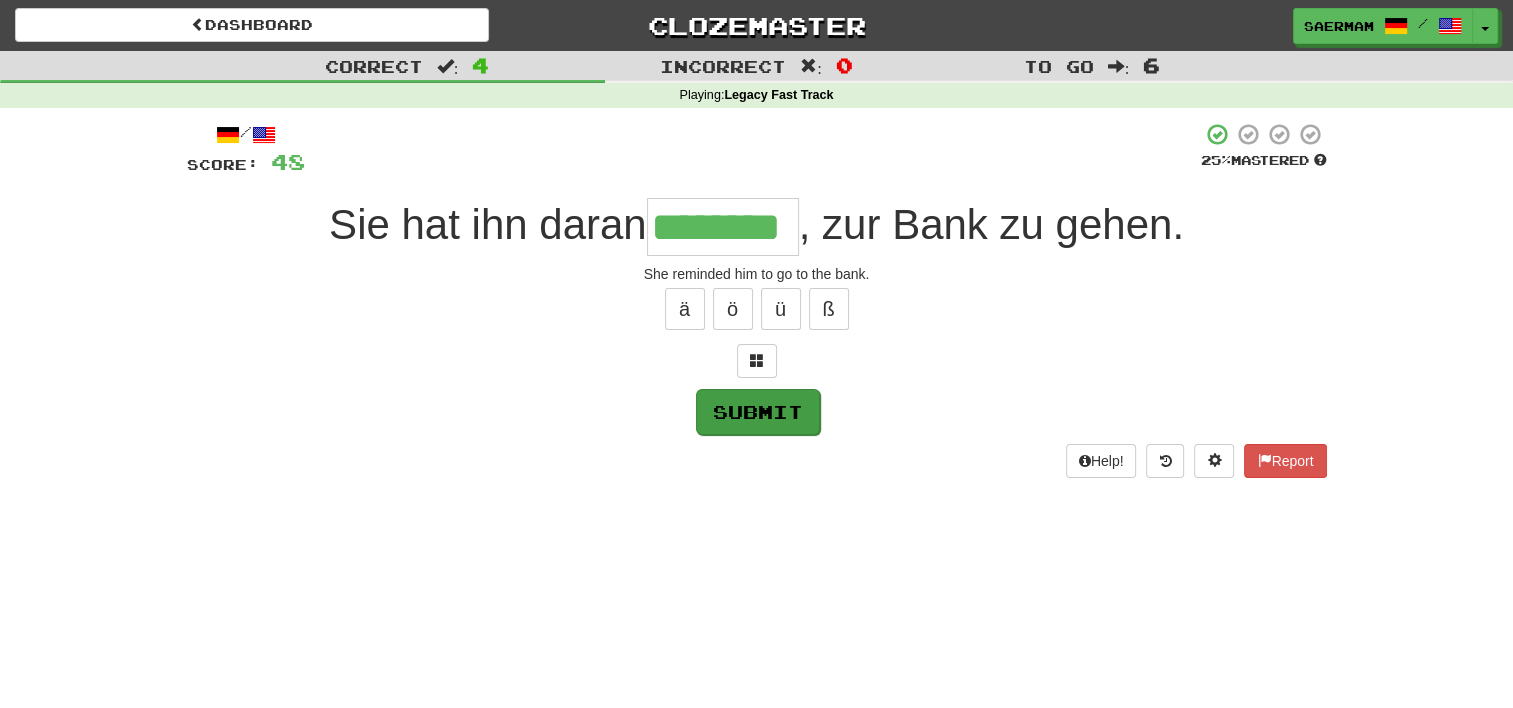 type on "********" 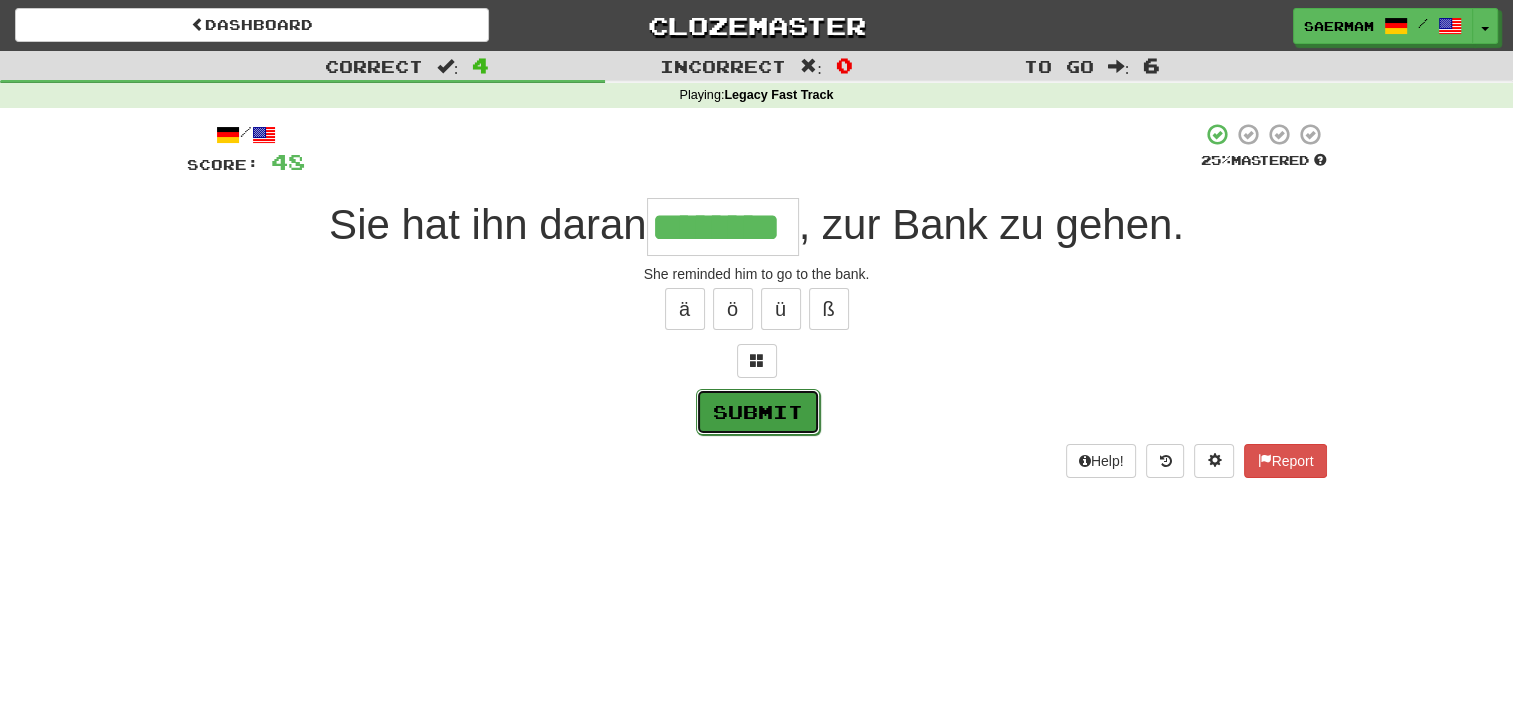 click on "Submit" at bounding box center (758, 412) 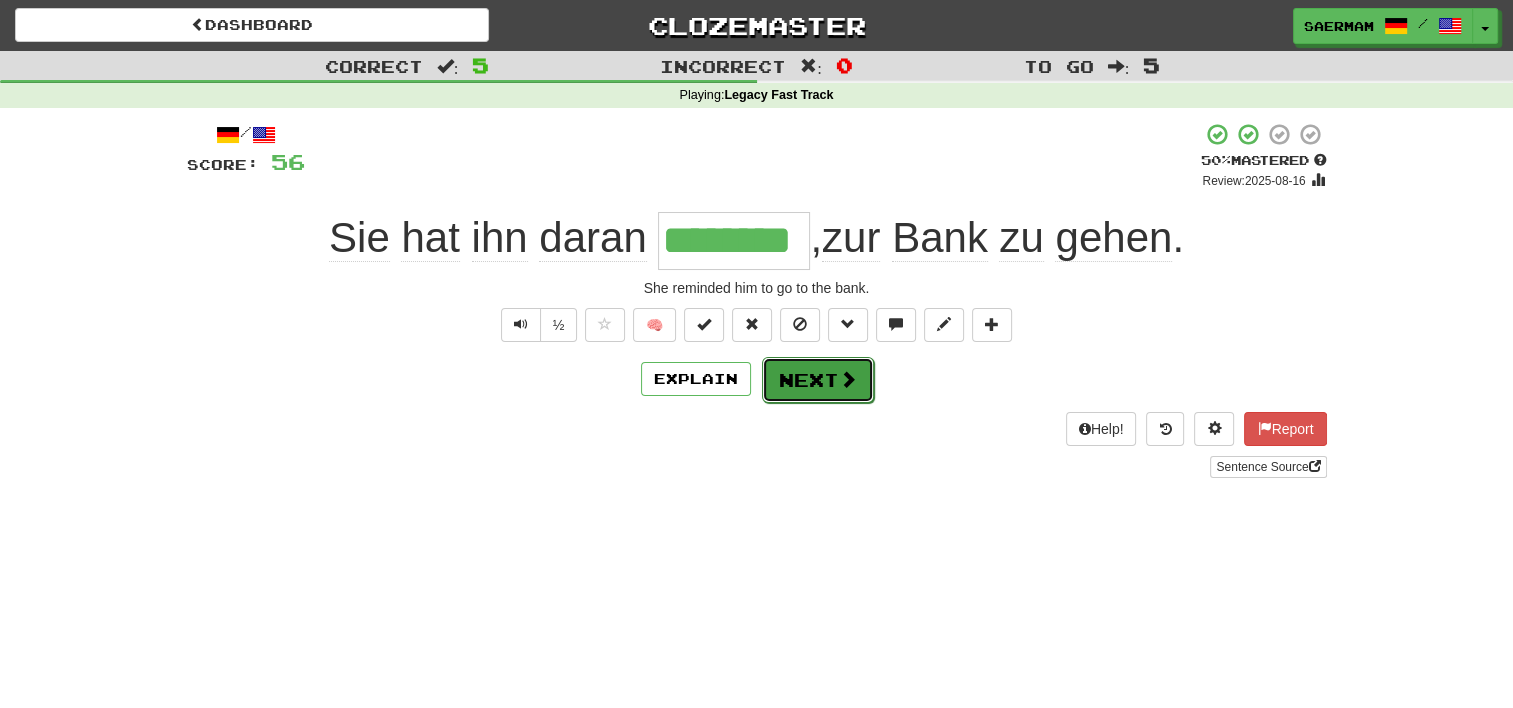 click on "Next" at bounding box center (818, 380) 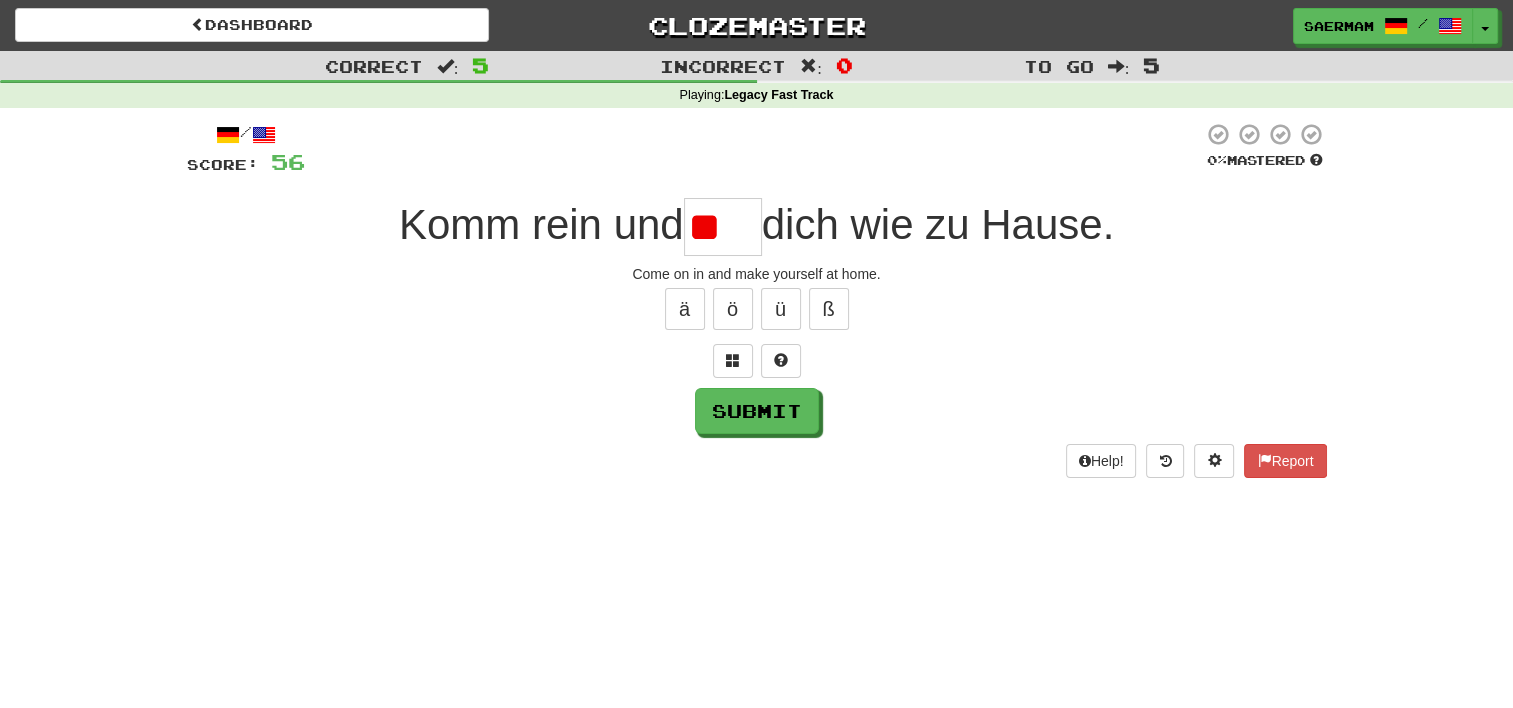 type on "*" 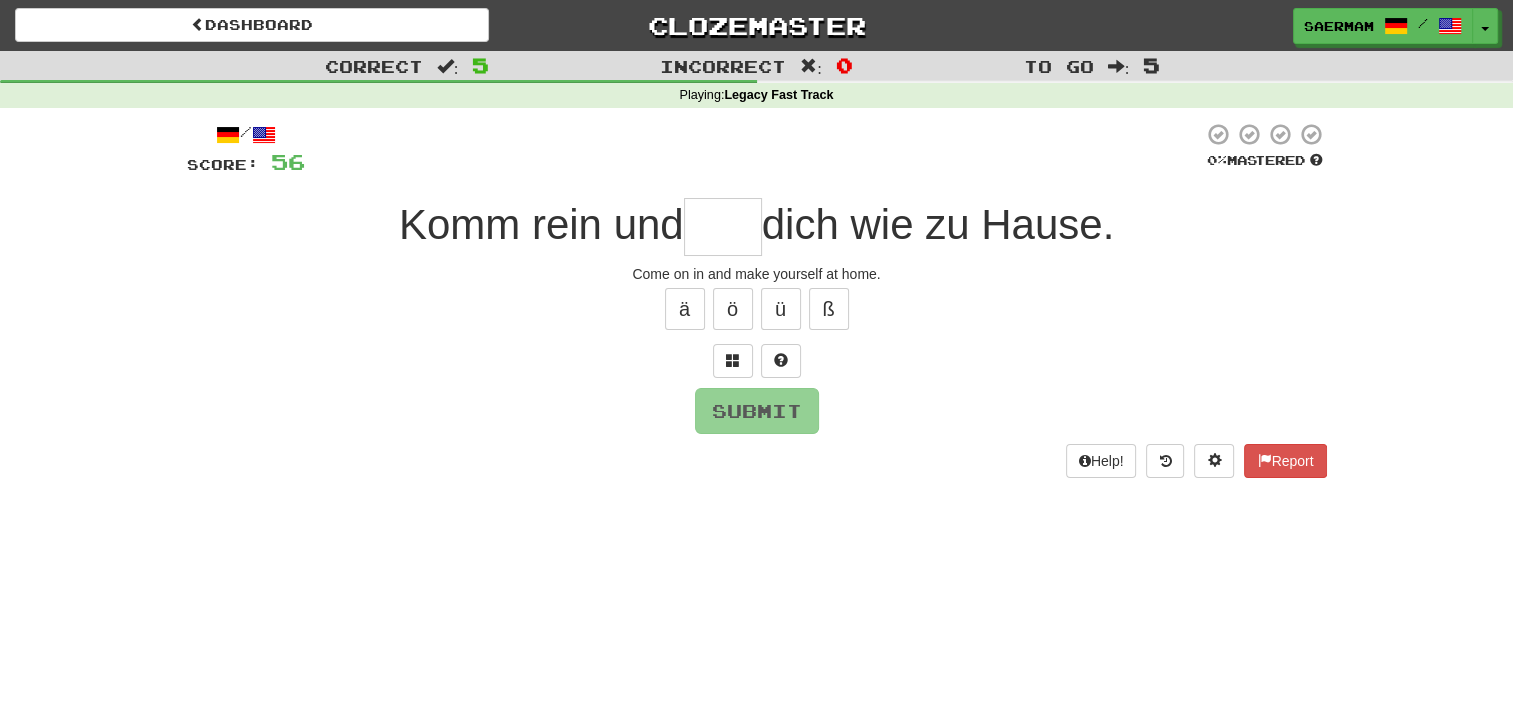 type on "*" 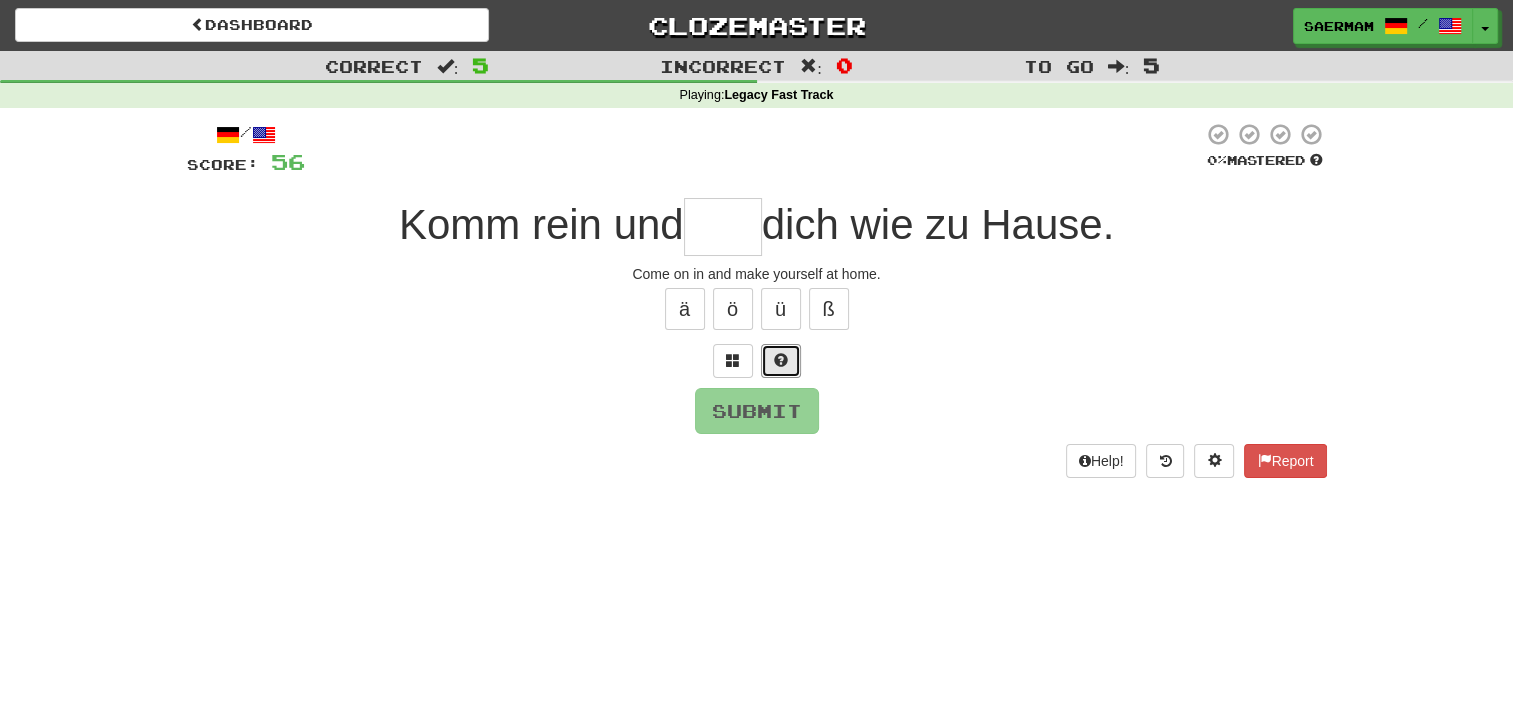 click at bounding box center [781, 361] 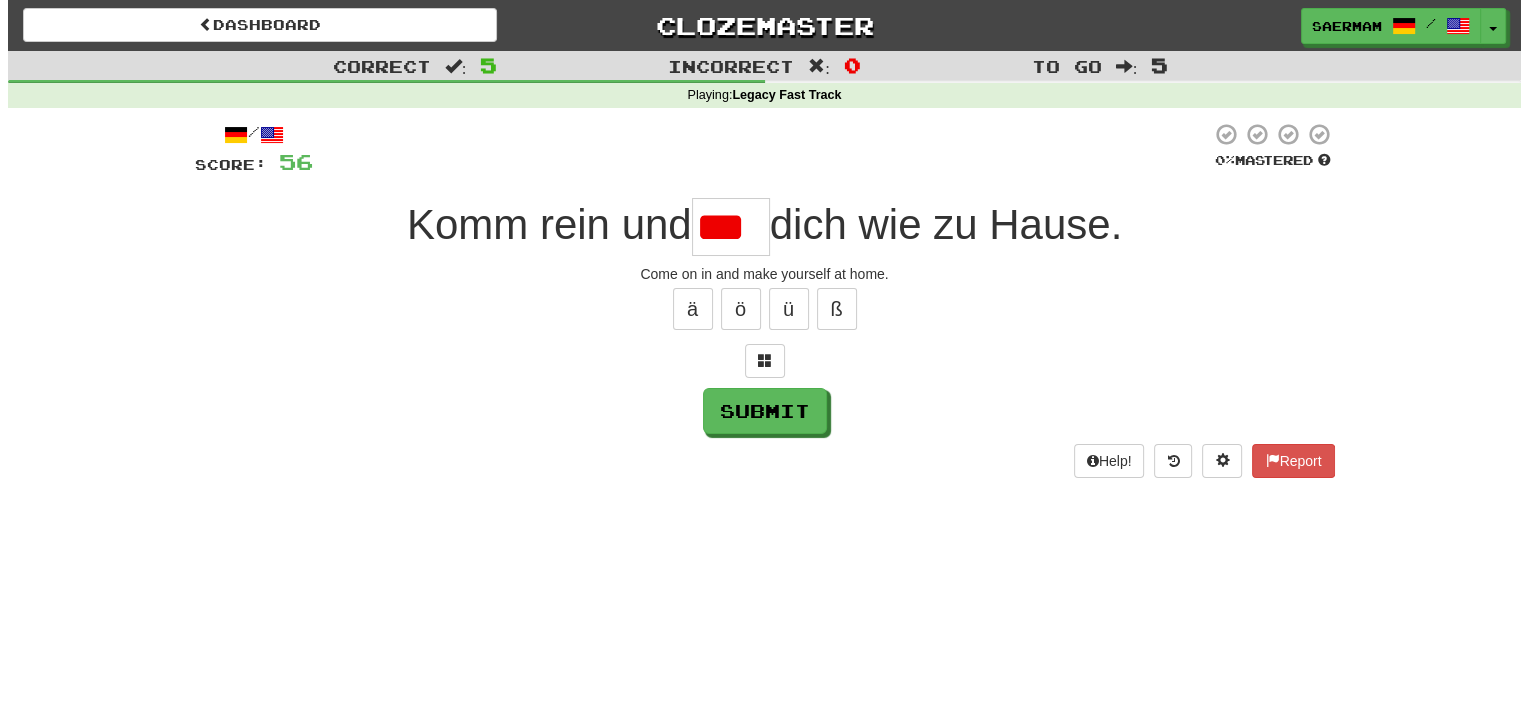 scroll, scrollTop: 0, scrollLeft: 0, axis: both 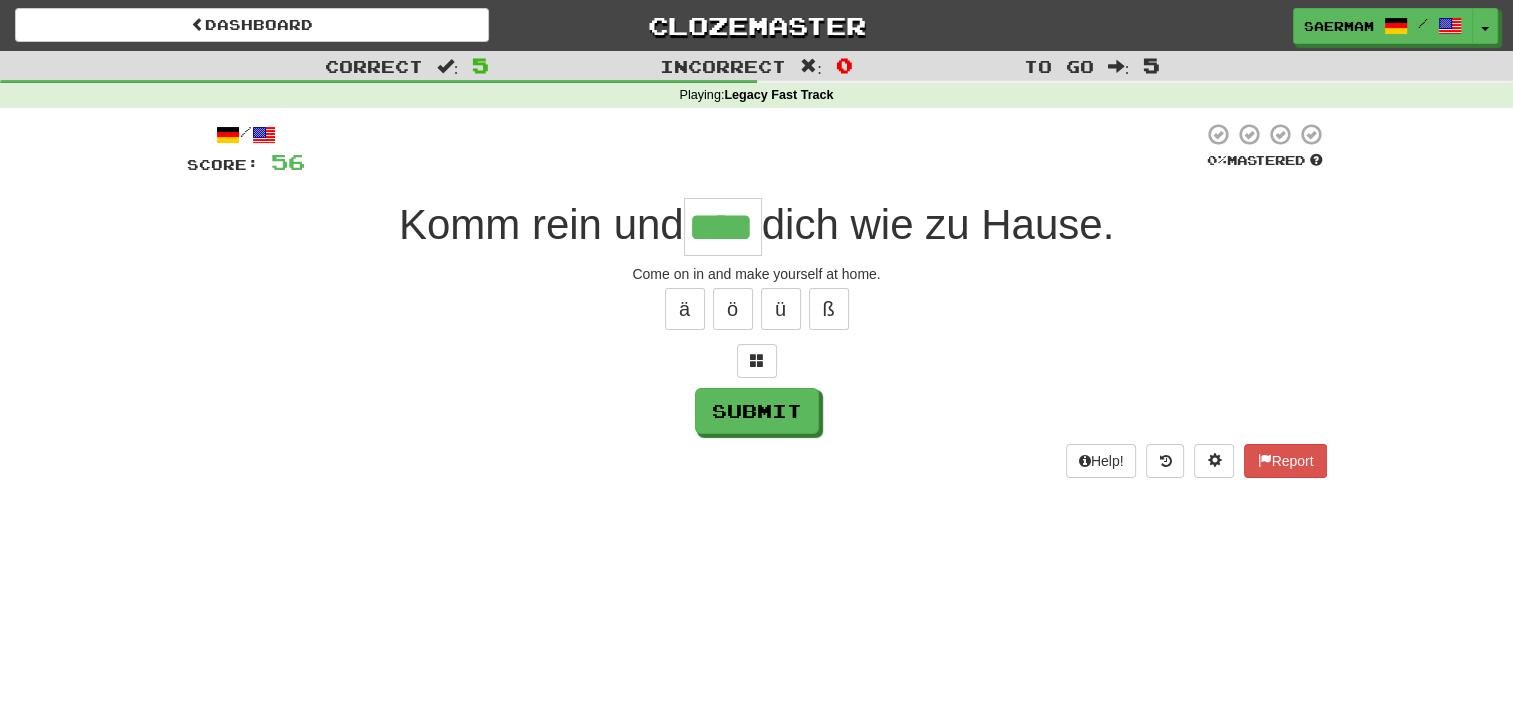 type on "****" 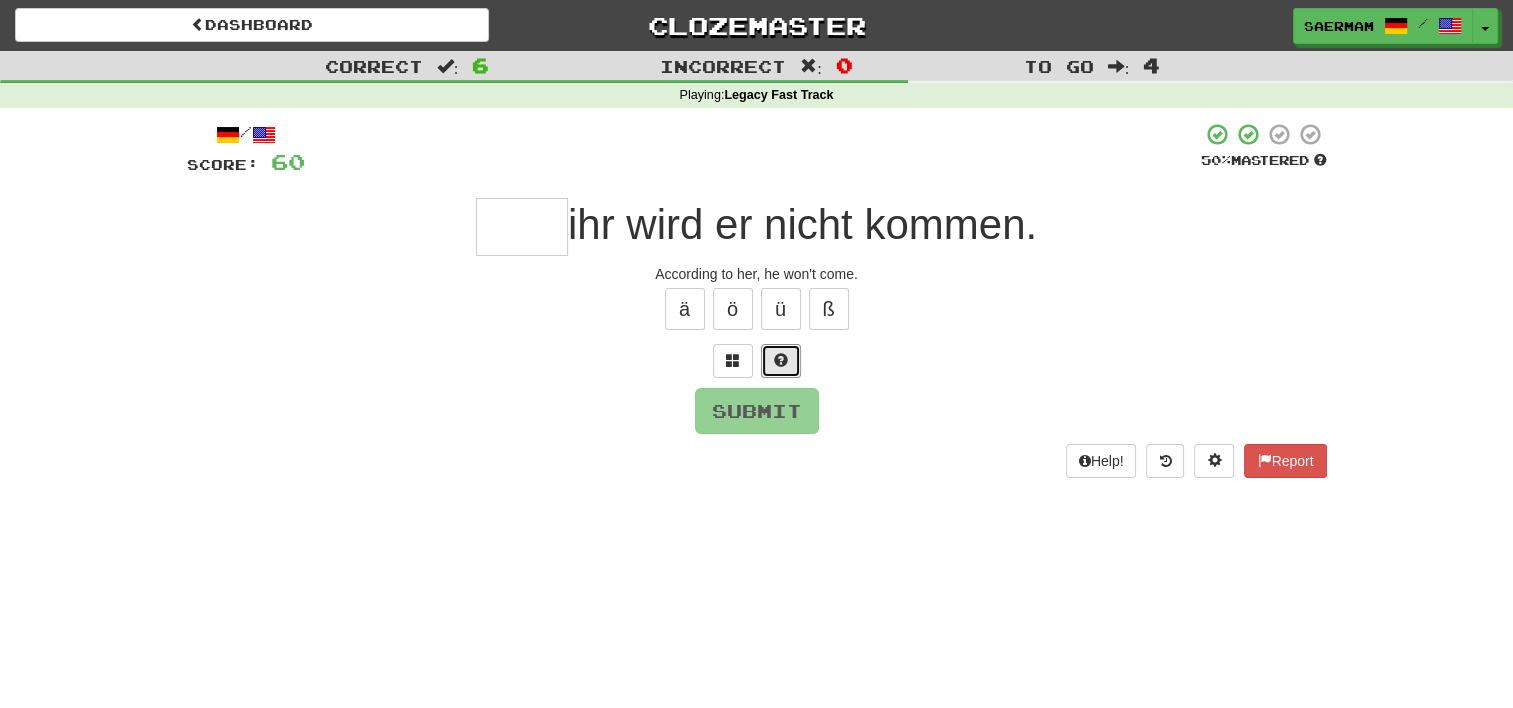 click at bounding box center (781, 361) 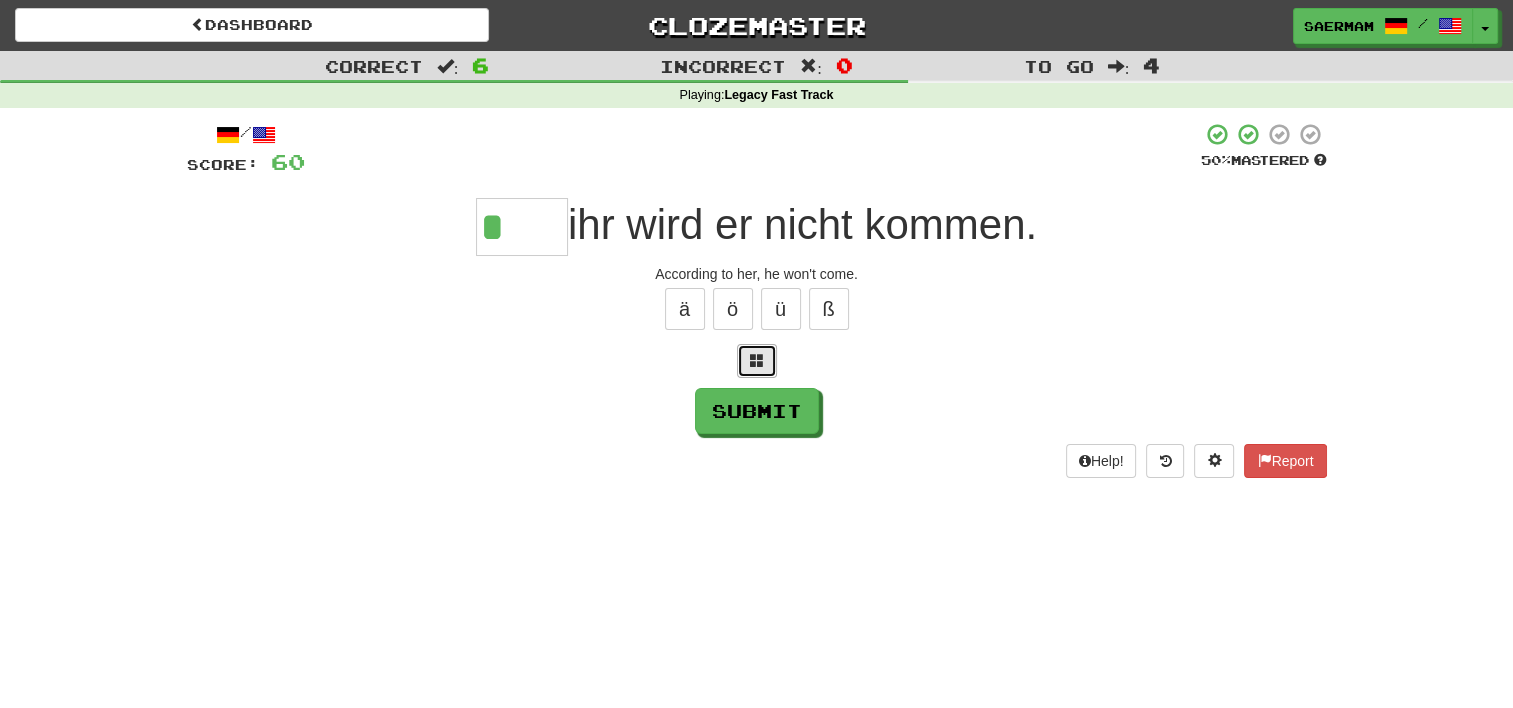 click at bounding box center [757, 361] 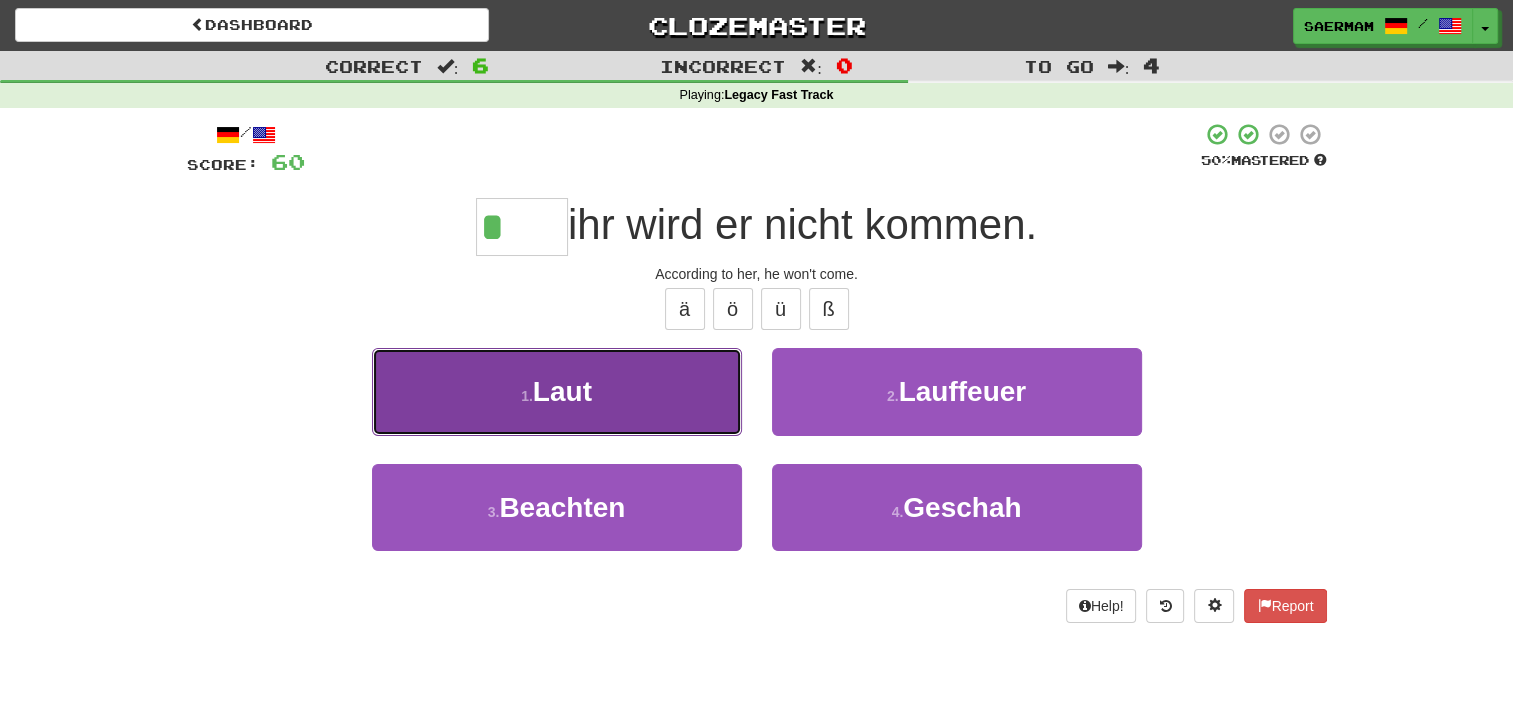 click on "1 .  Laut" at bounding box center [557, 391] 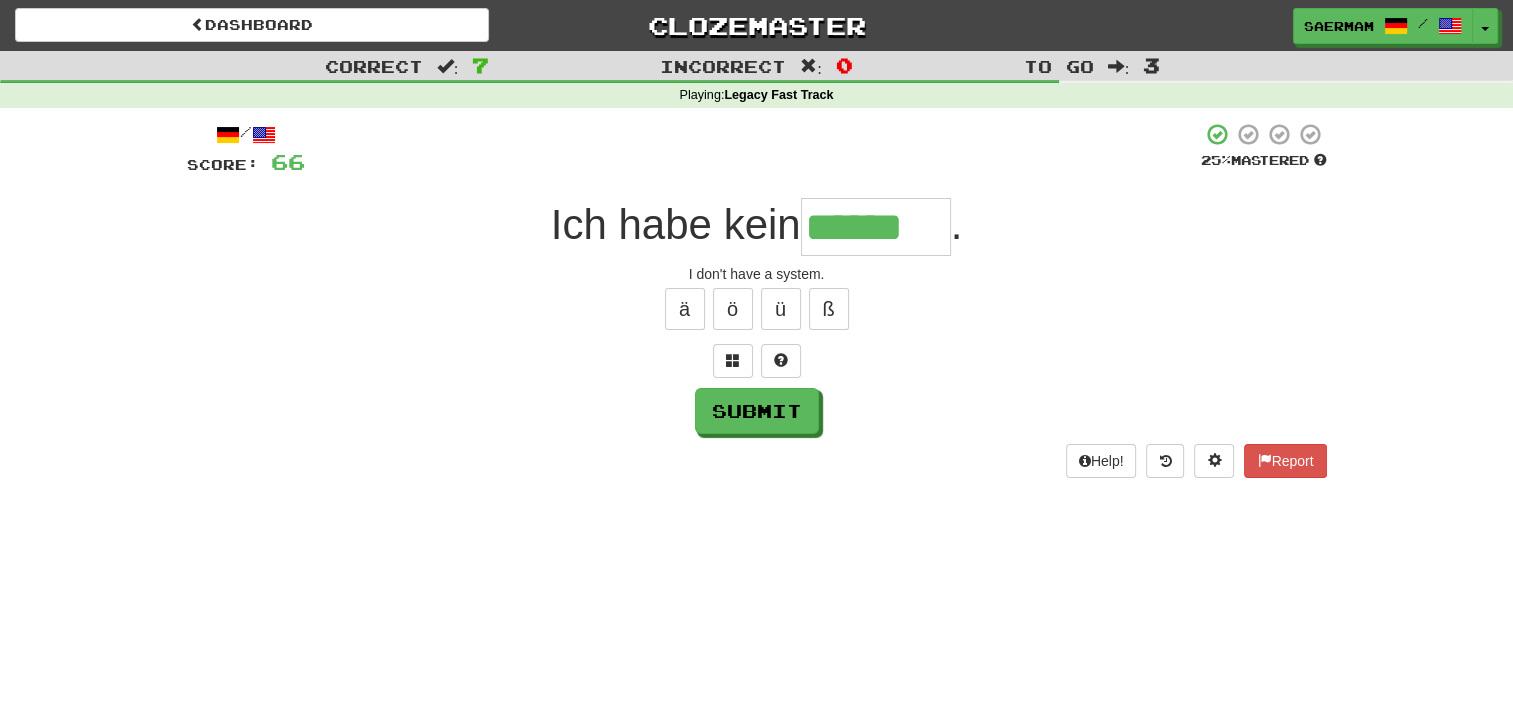 type on "******" 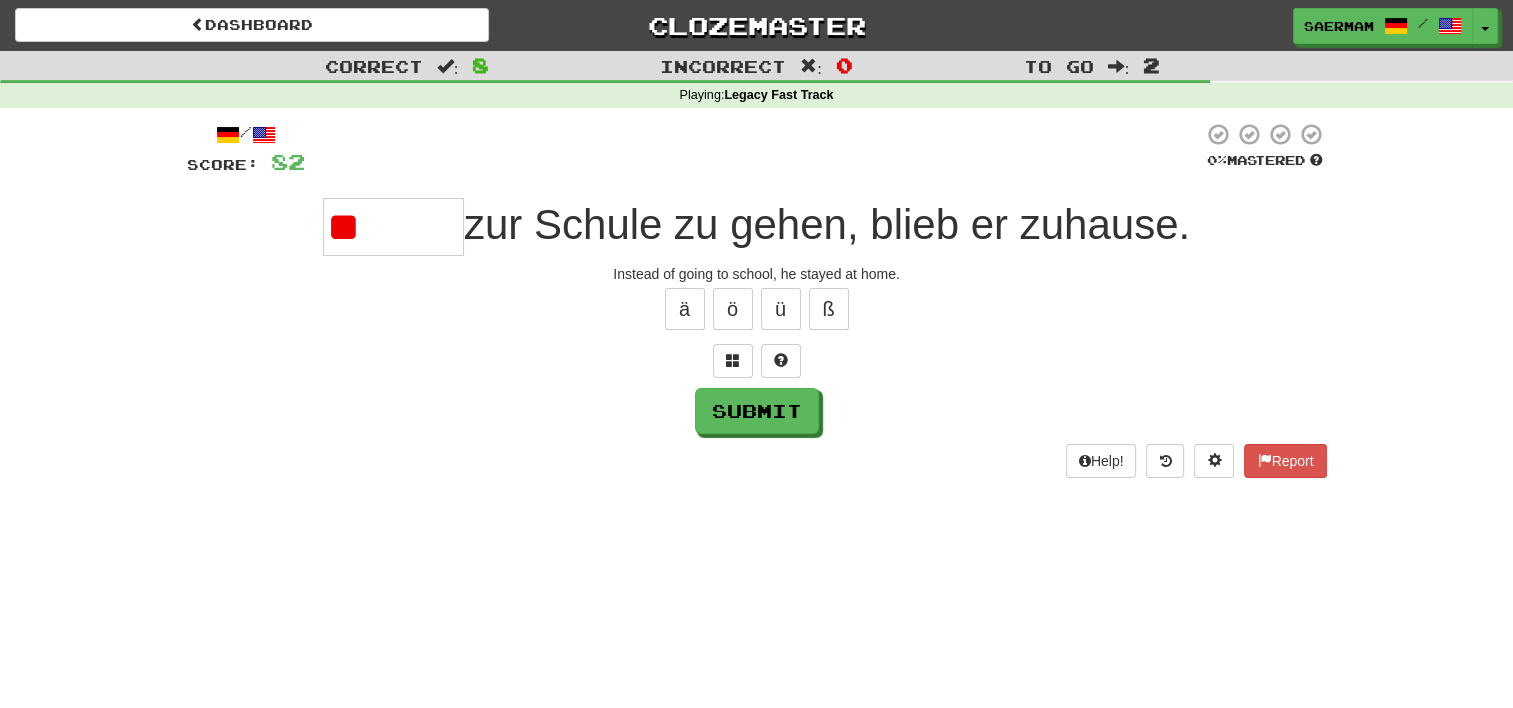 type on "*" 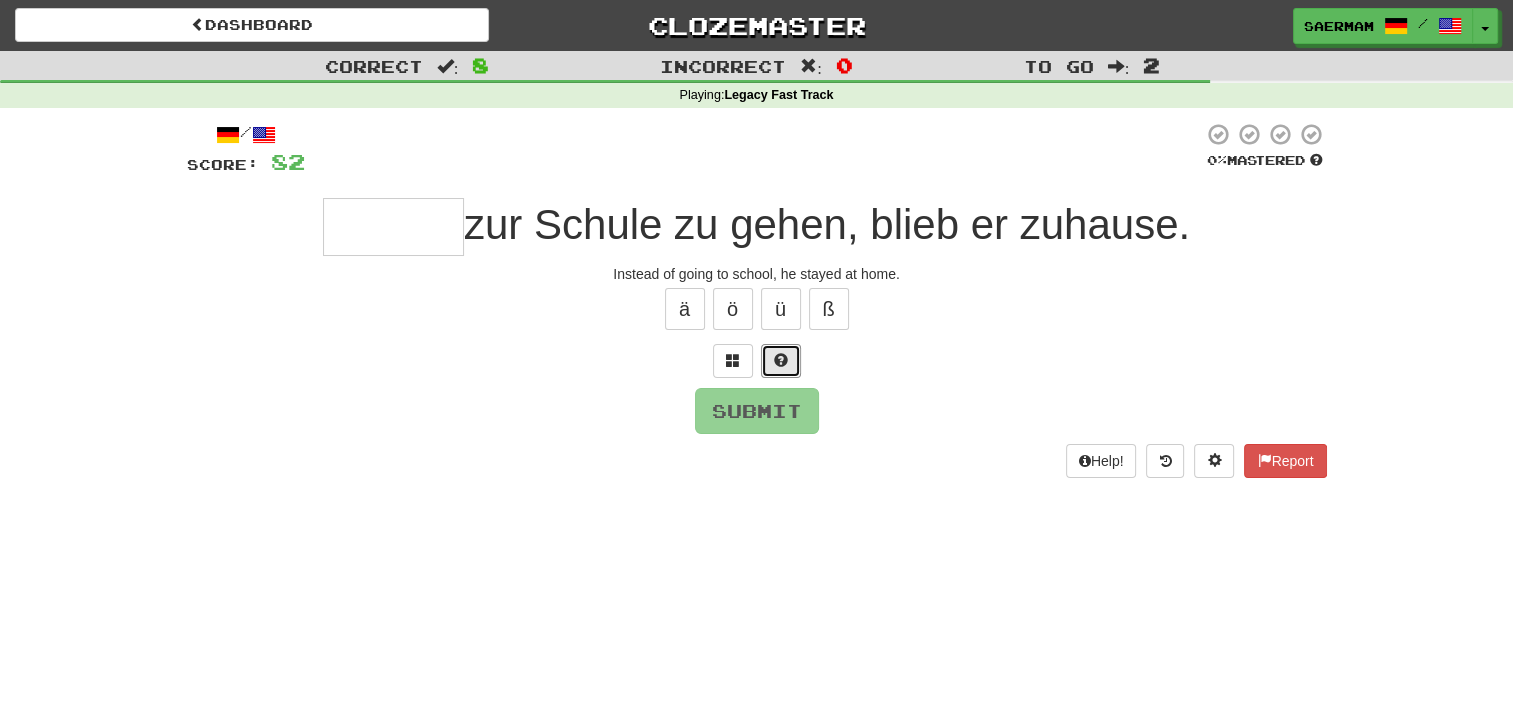click at bounding box center [781, 360] 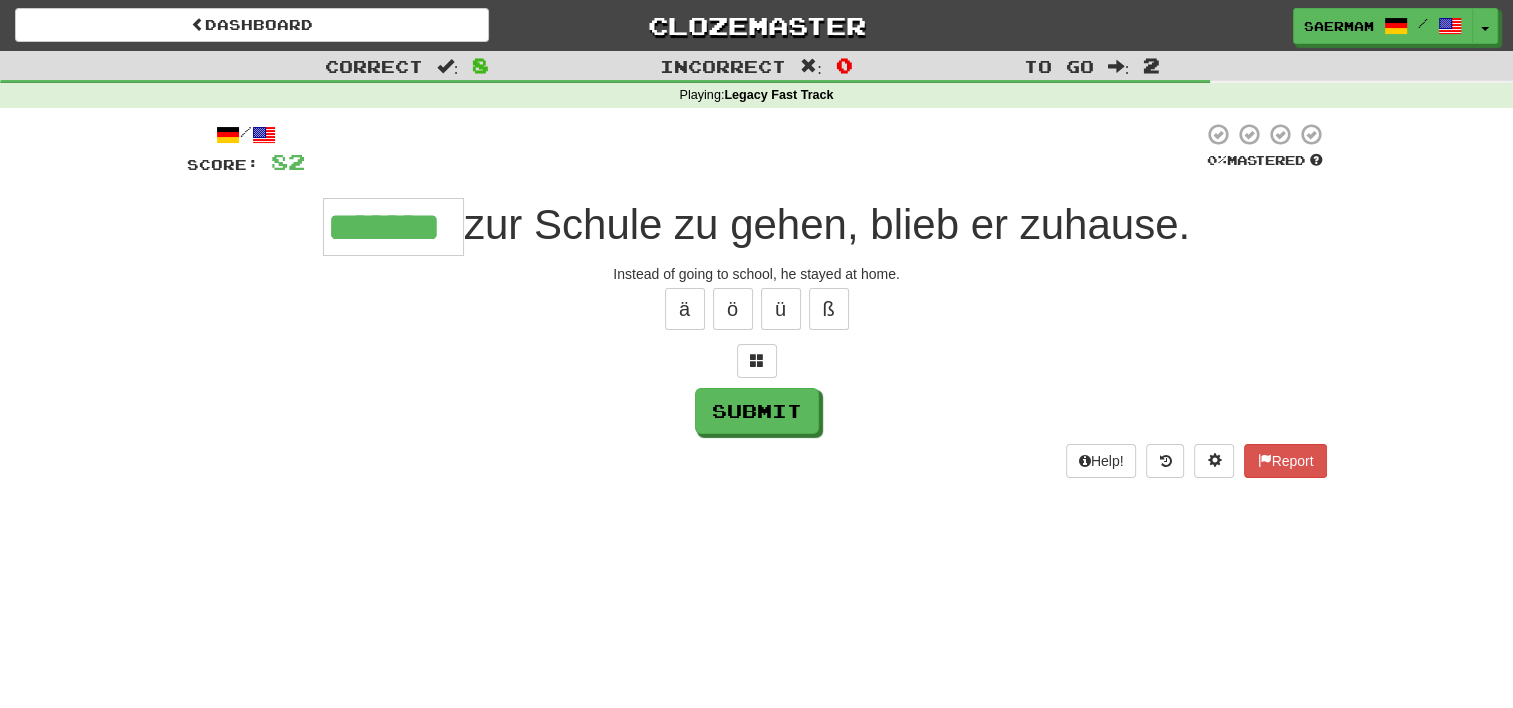 type on "*******" 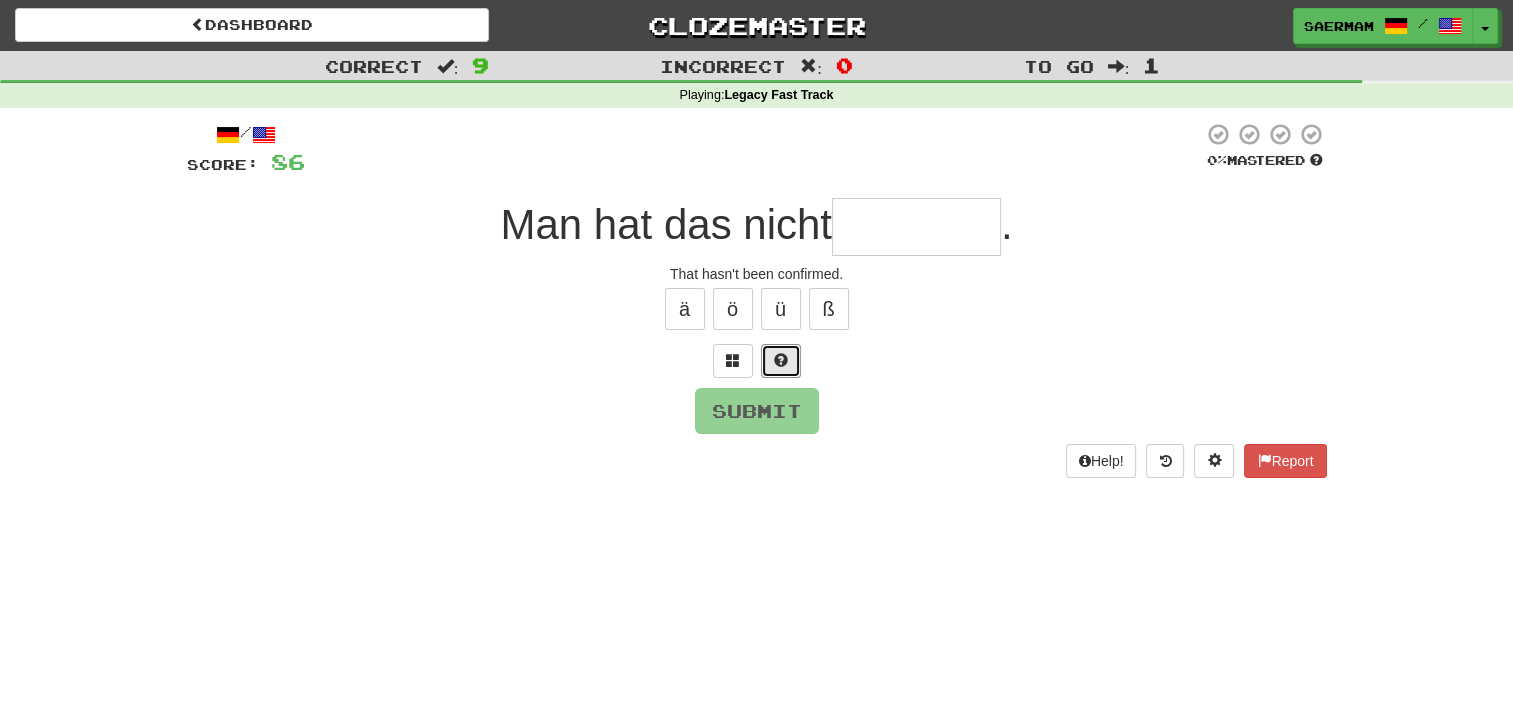 click at bounding box center [781, 360] 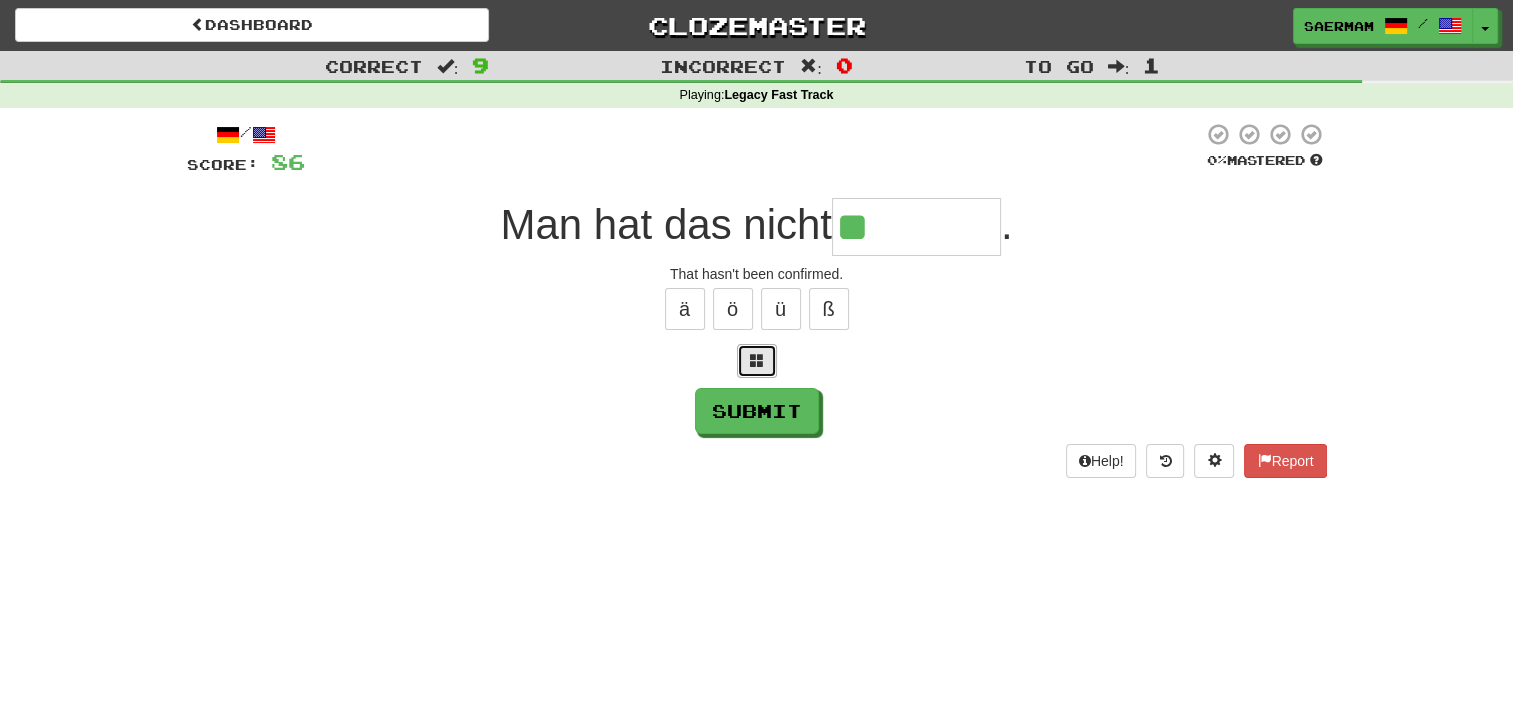 click at bounding box center [757, 360] 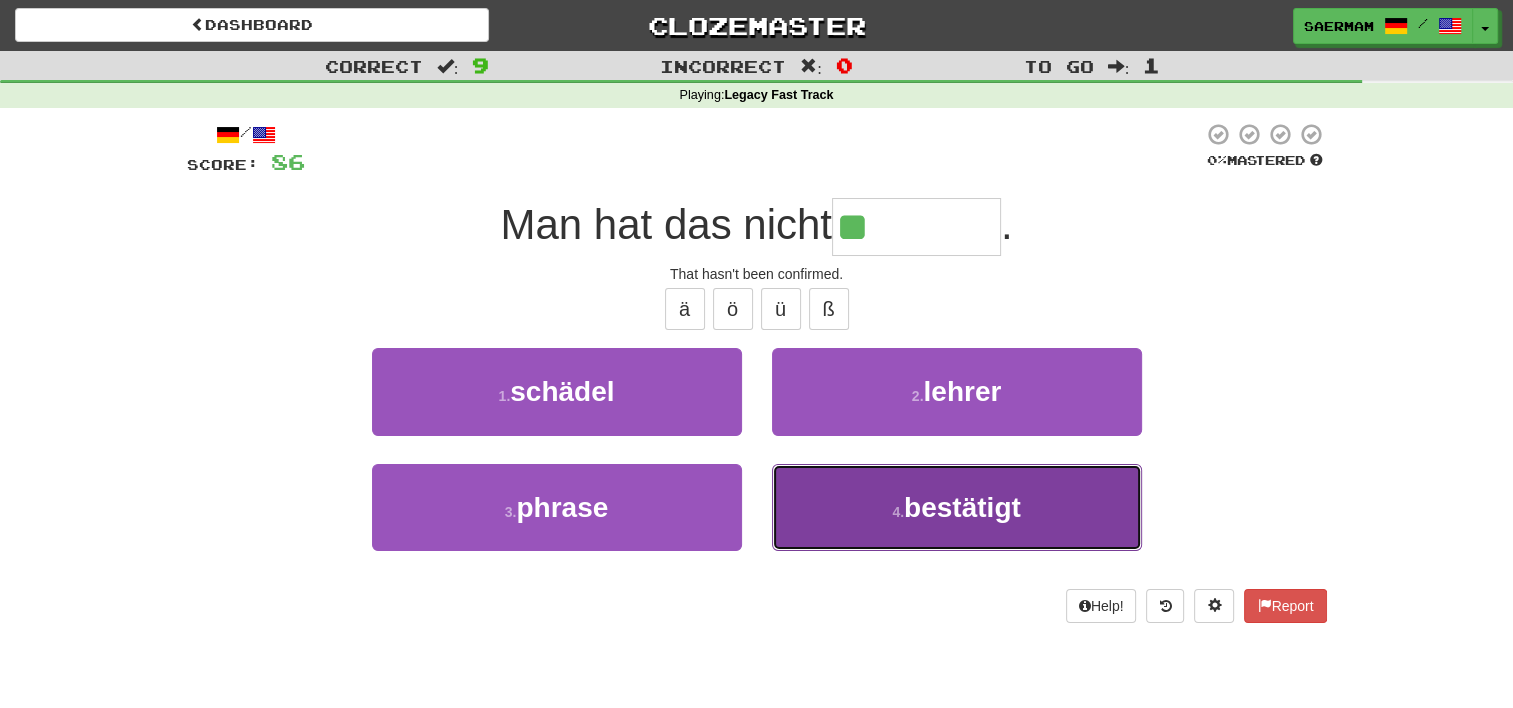 click on "4 ." at bounding box center (898, 512) 